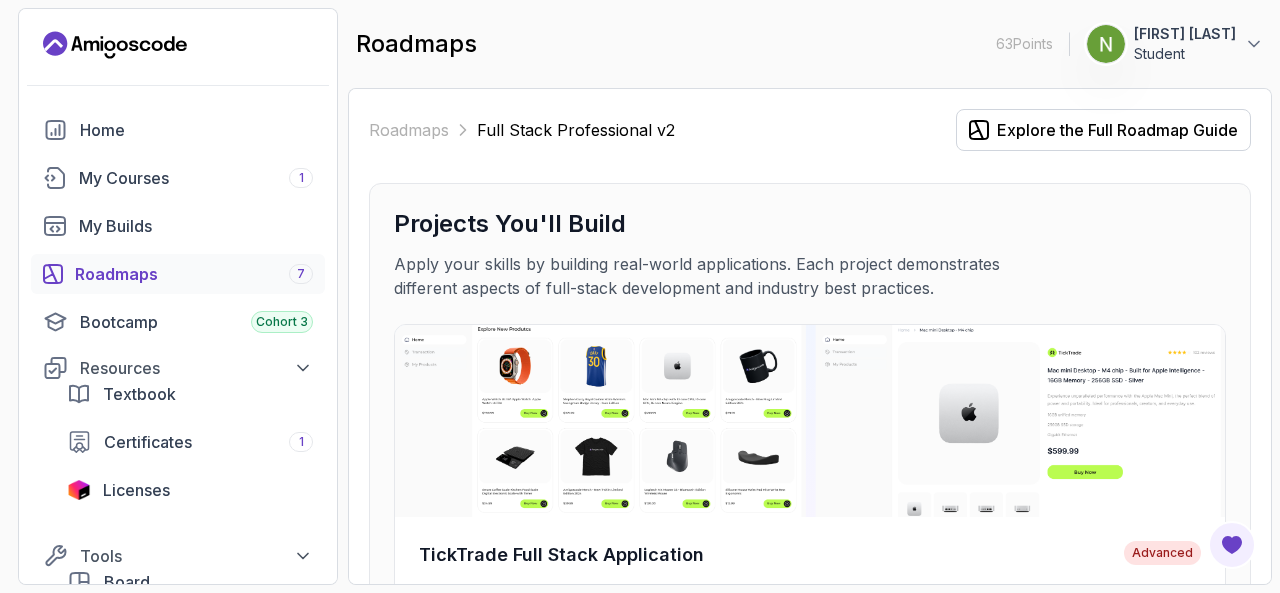 scroll, scrollTop: 0, scrollLeft: 0, axis: both 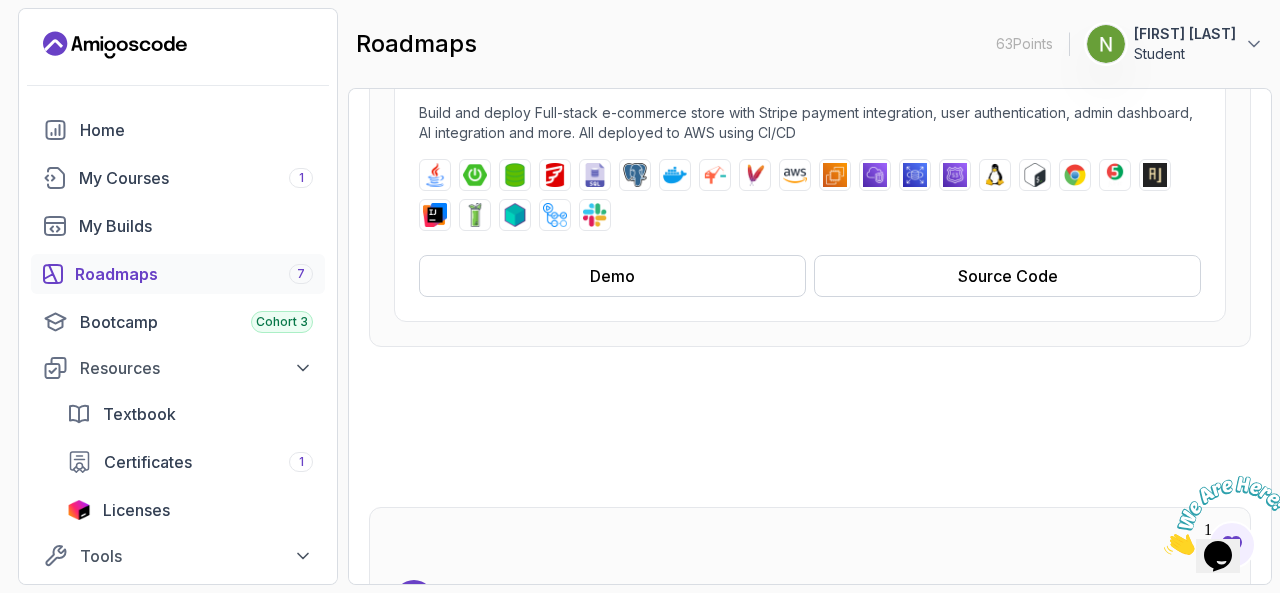 click on "java spring-boot spring-data-jpa flyway sql postgres docker jib maven aws ec2 vpc rds route53 linux bash chrome junit assertj intellij mockito testcontainers github-actions slack" at bounding box center (810, 195) 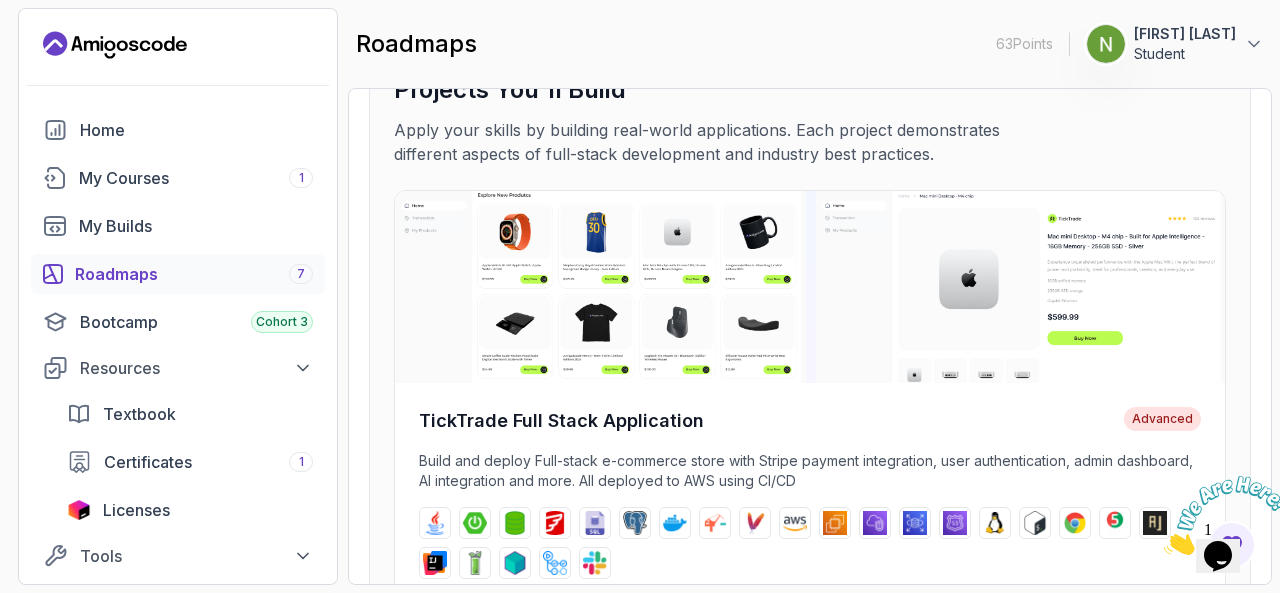 scroll, scrollTop: 135, scrollLeft: 0, axis: vertical 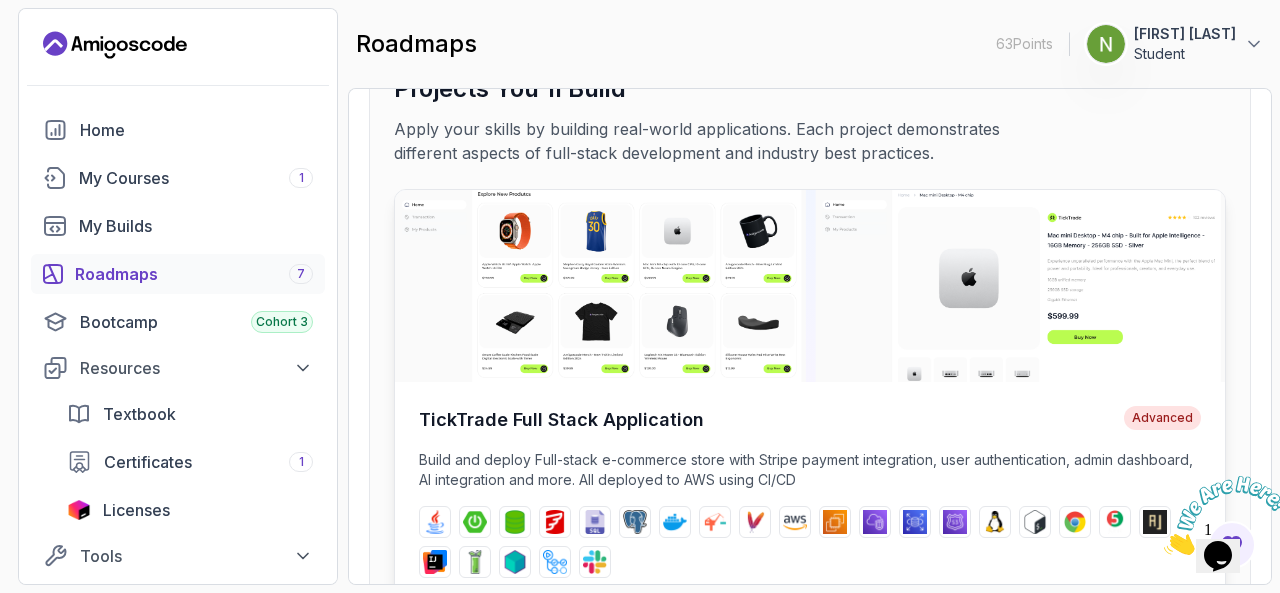 click at bounding box center (810, 286) 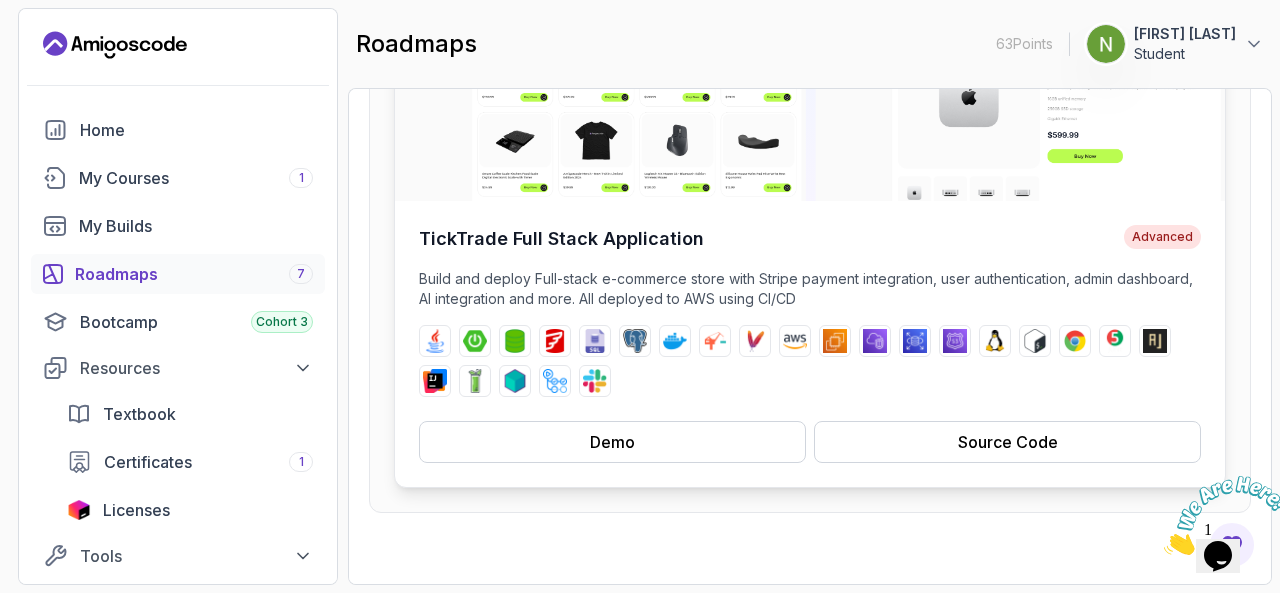 scroll, scrollTop: 341, scrollLeft: 0, axis: vertical 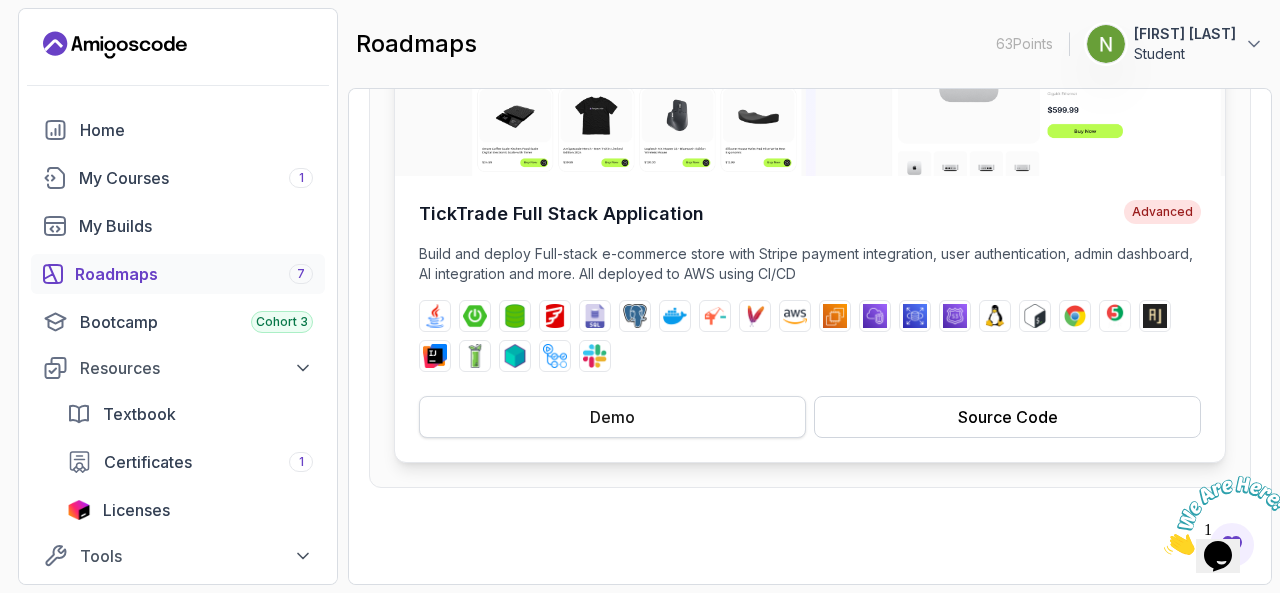 click on "Demo" at bounding box center (612, 417) 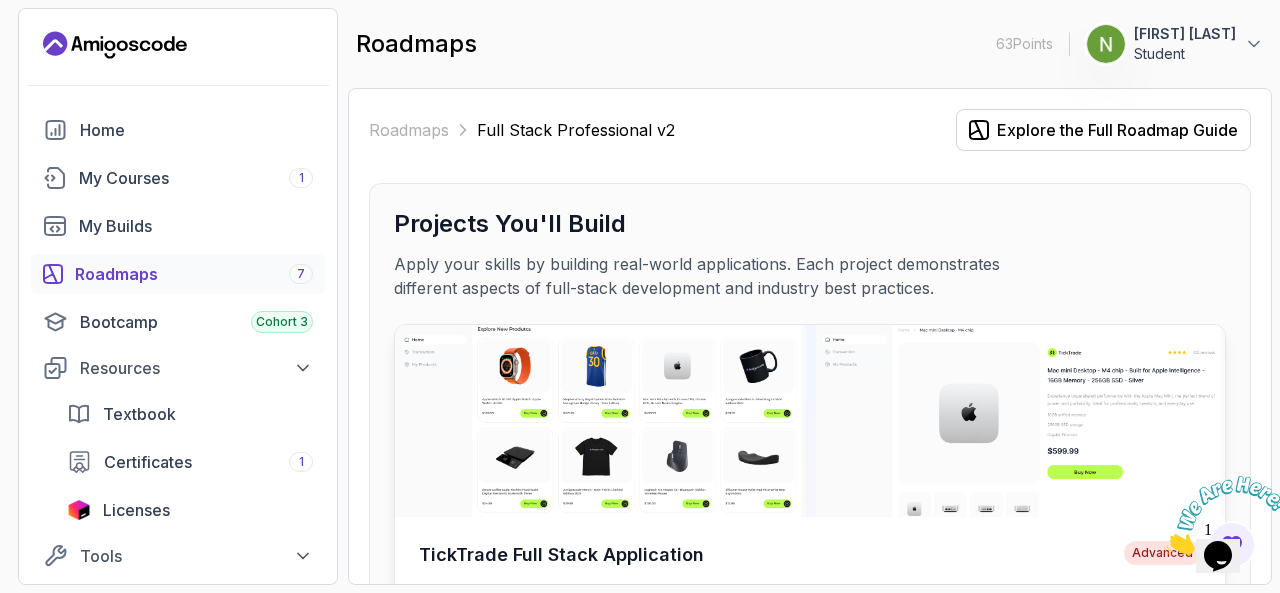 scroll, scrollTop: 298, scrollLeft: 0, axis: vertical 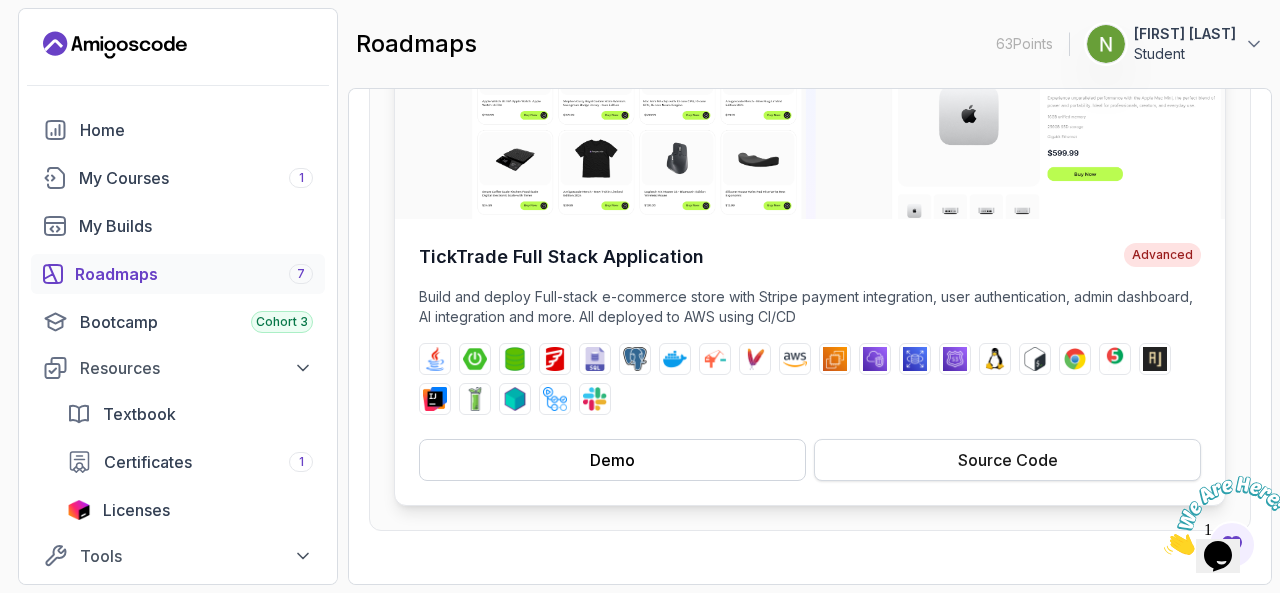click on "Source Code" at bounding box center [1007, 460] 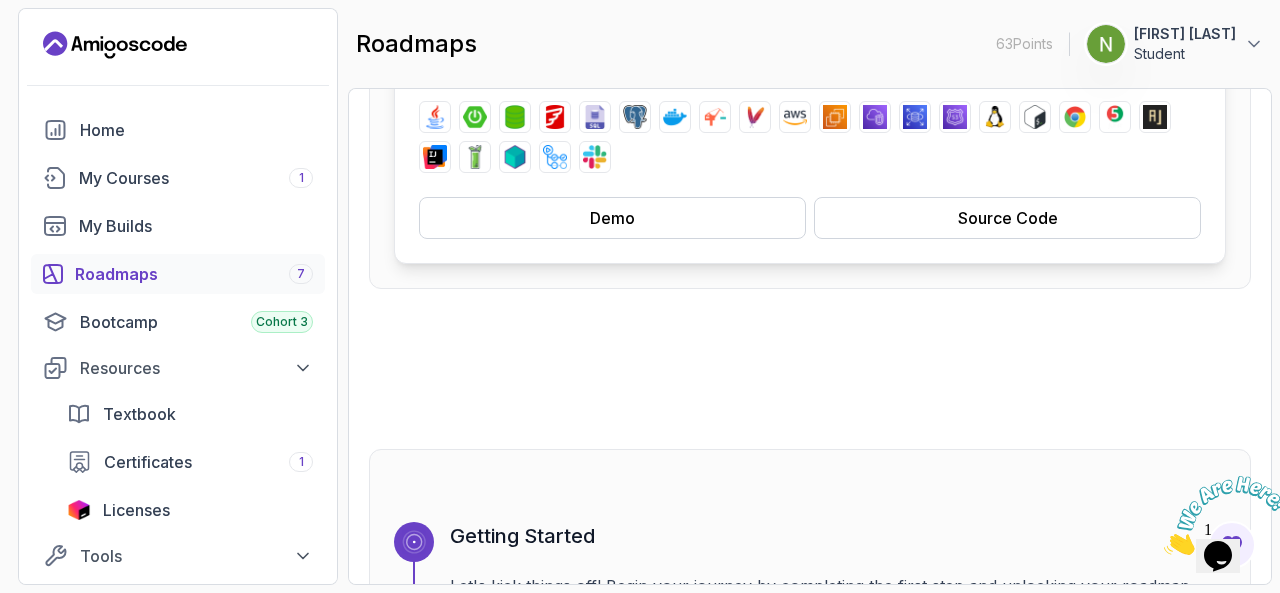 scroll, scrollTop: 541, scrollLeft: 0, axis: vertical 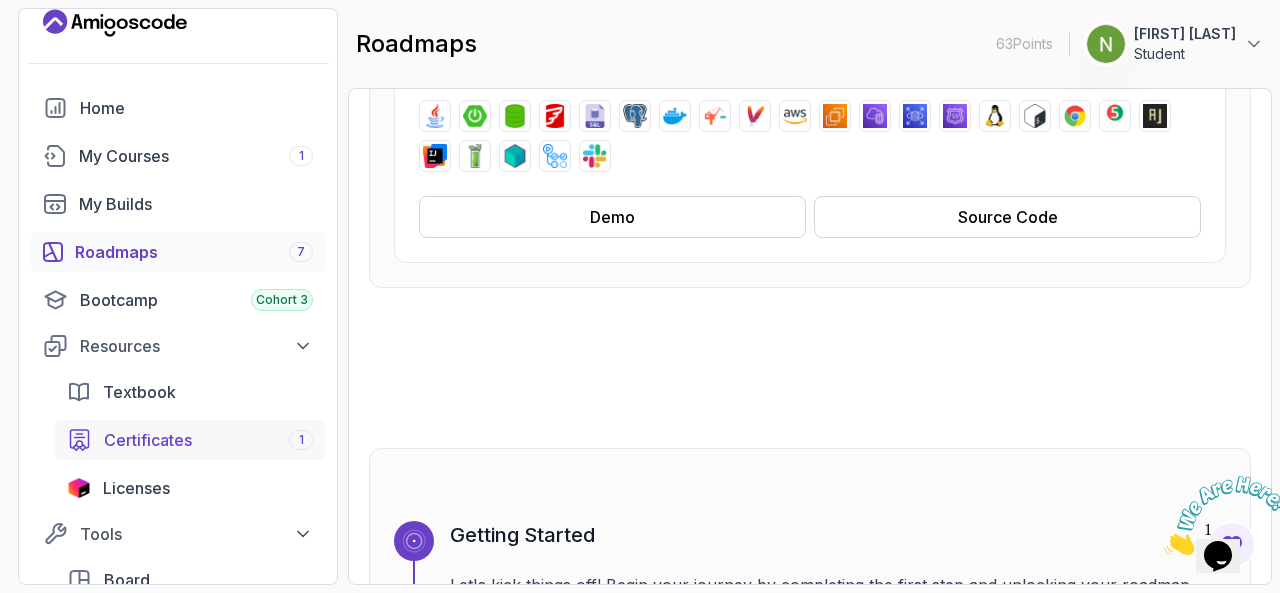 click on "Certificates" at bounding box center [148, 440] 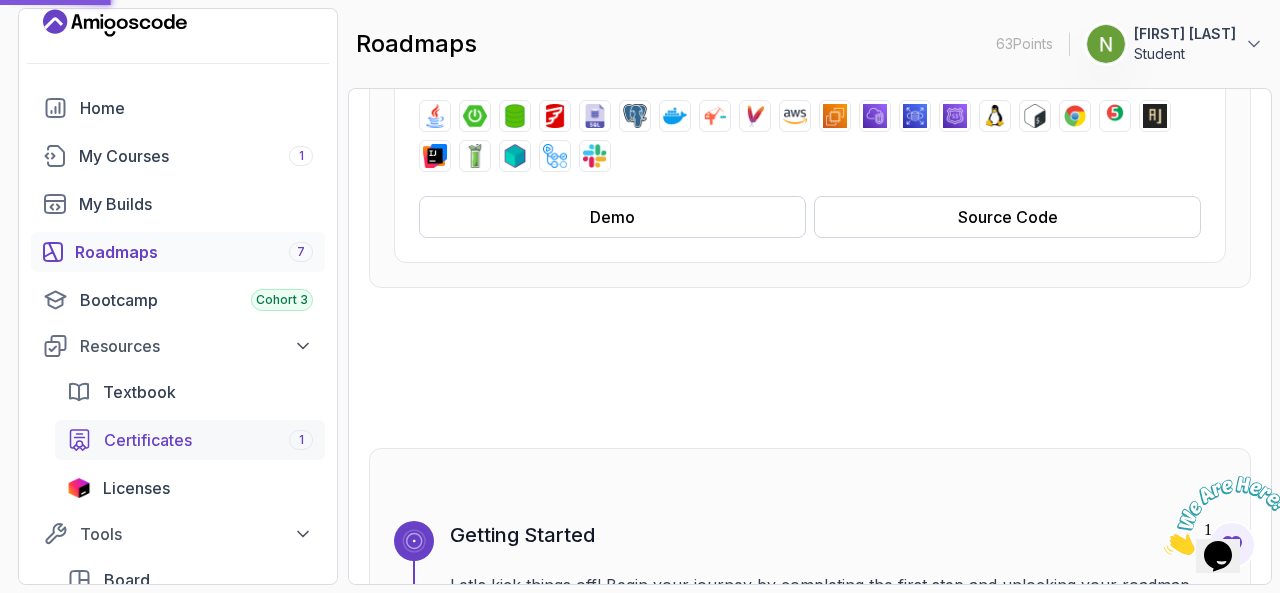 scroll, scrollTop: 0, scrollLeft: 0, axis: both 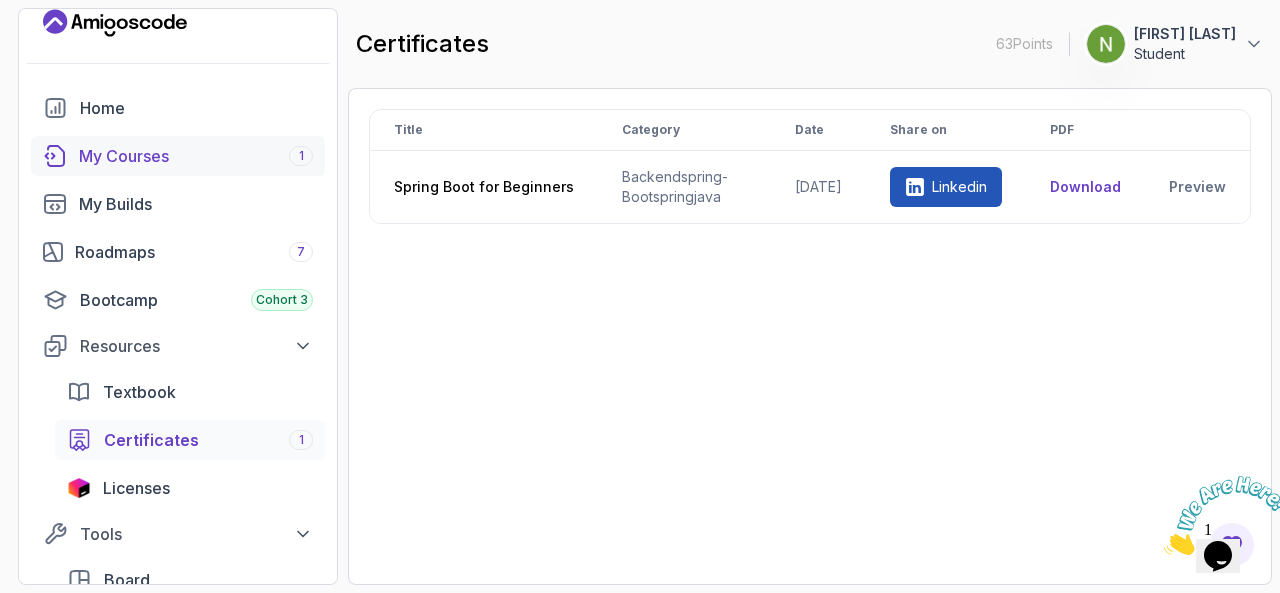 click on "My Courses 1" at bounding box center (196, 156) 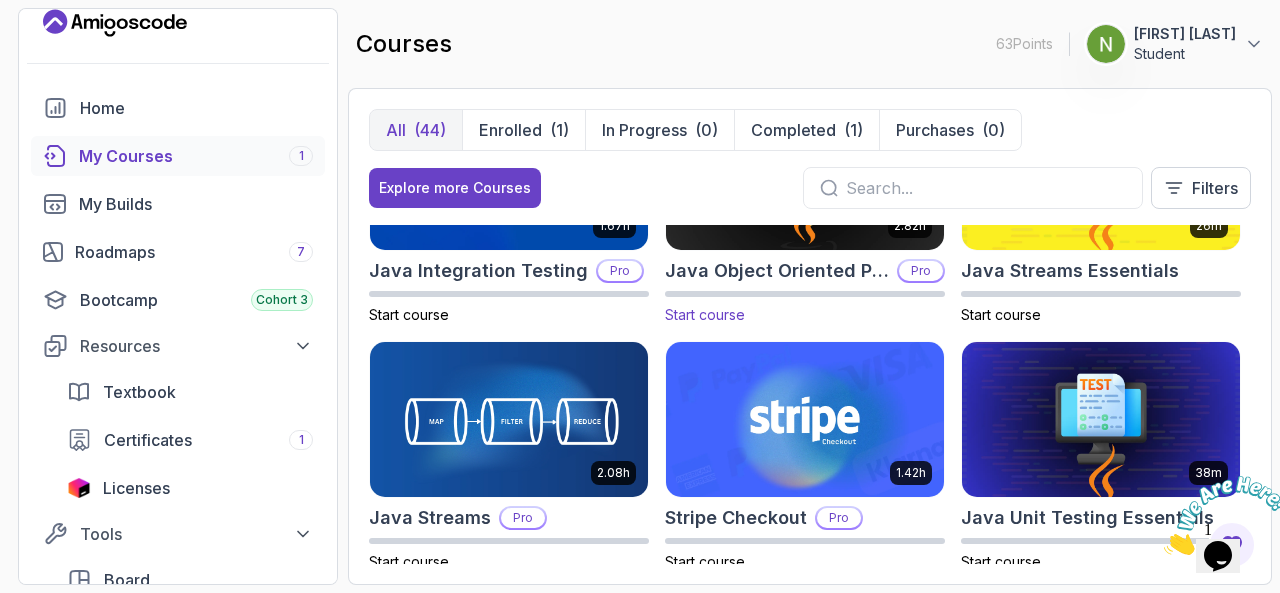 scroll, scrollTop: 1464, scrollLeft: 0, axis: vertical 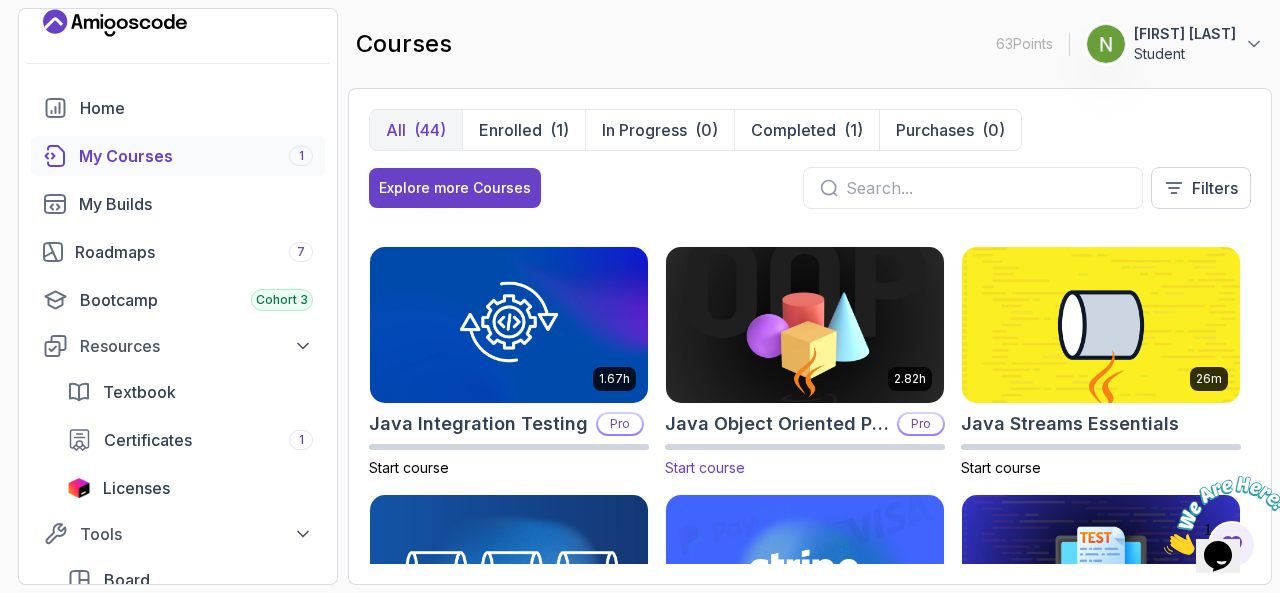 click at bounding box center (805, 324) 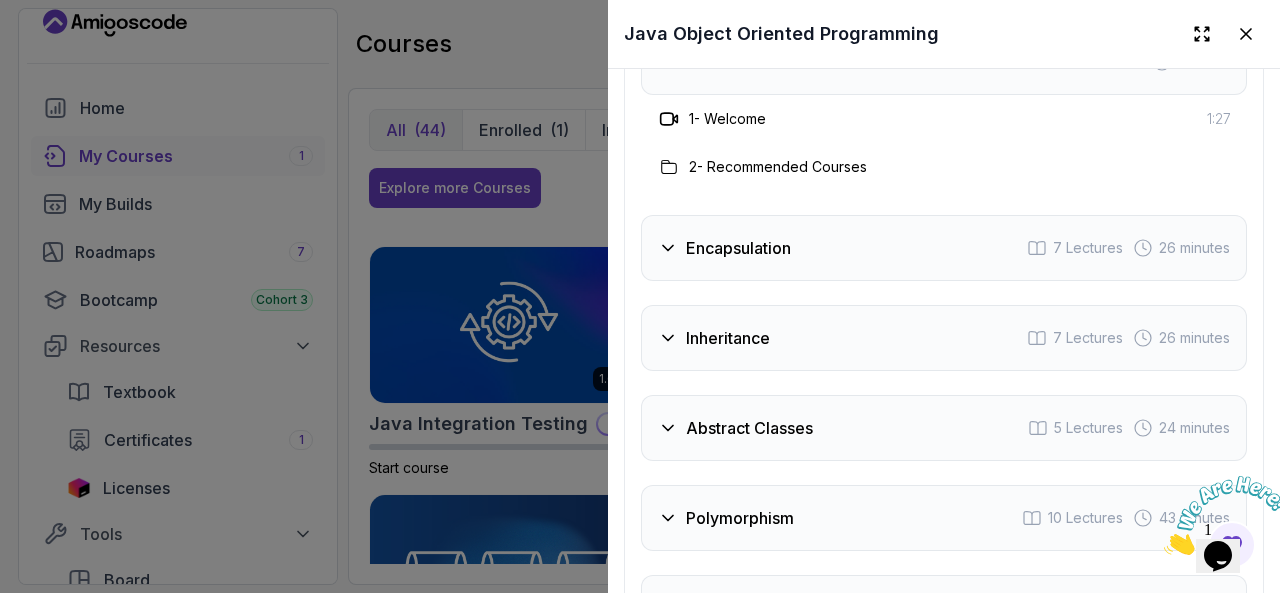 scroll, scrollTop: 3435, scrollLeft: 0, axis: vertical 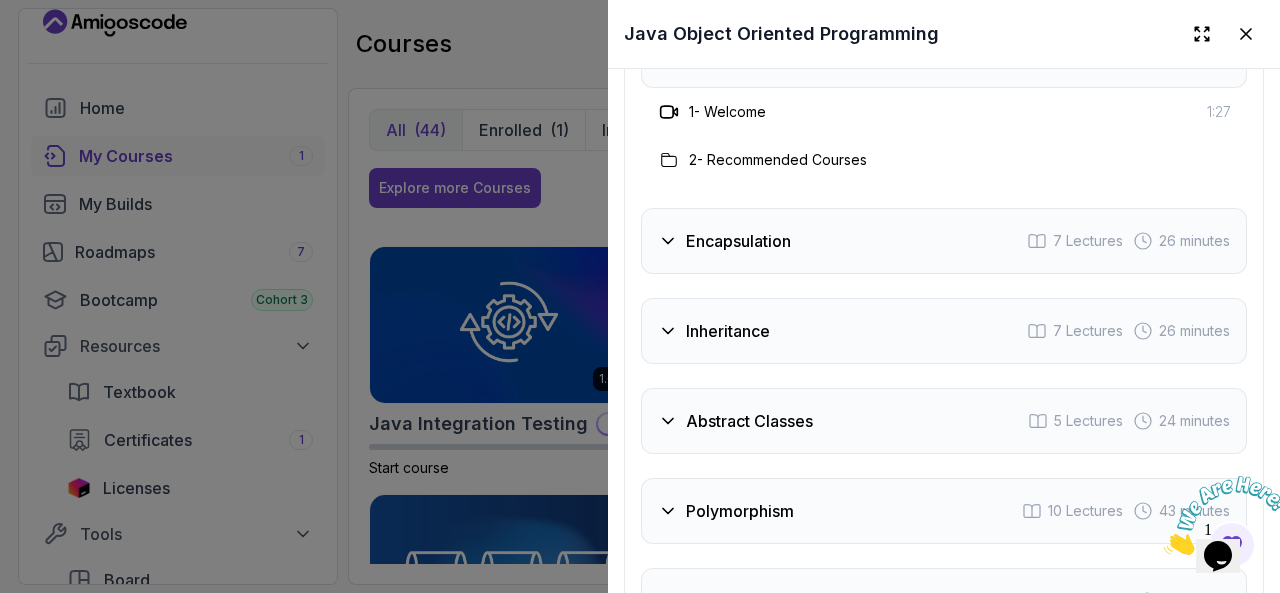 click 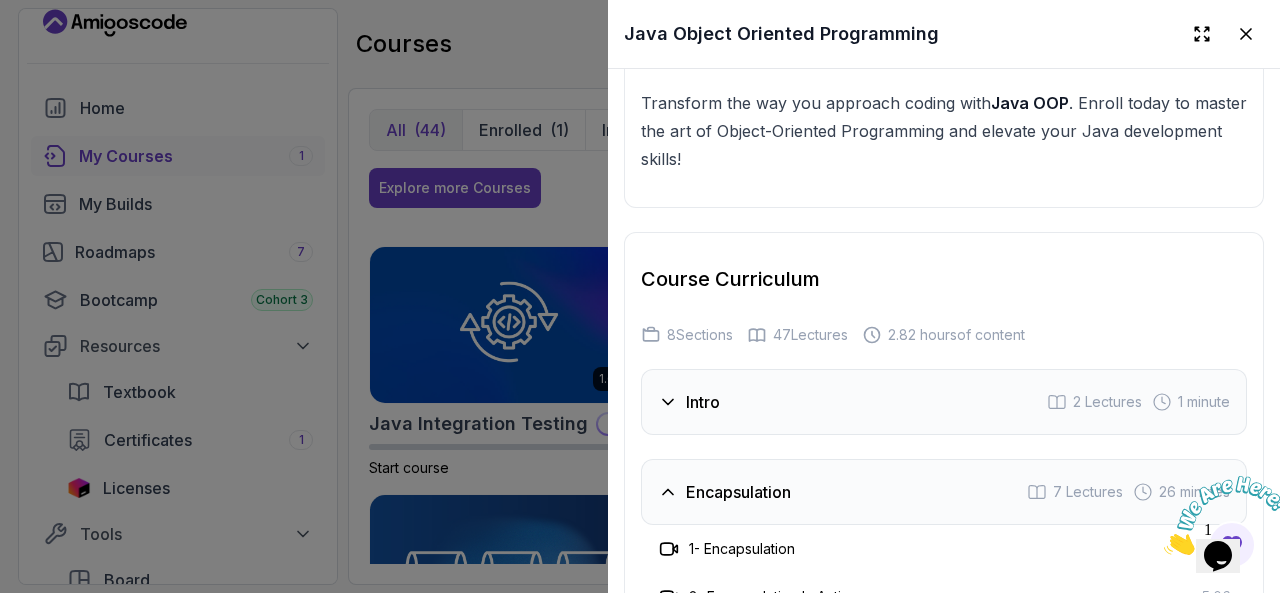scroll, scrollTop: 3187, scrollLeft: 0, axis: vertical 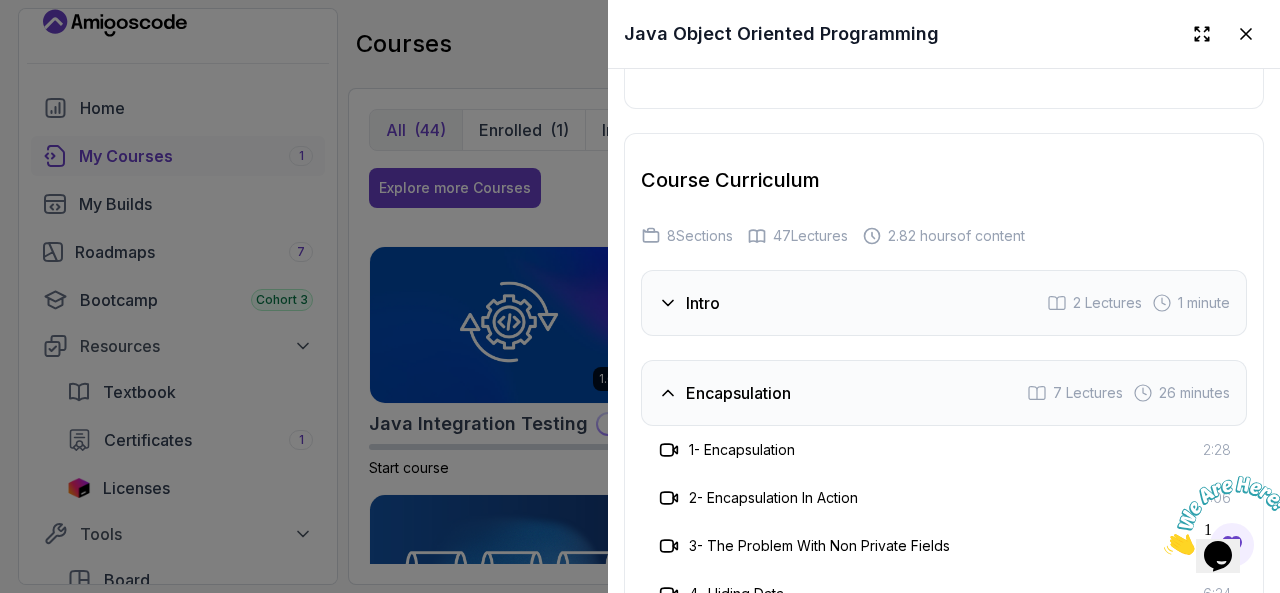 click on "Intro" at bounding box center (689, 303) 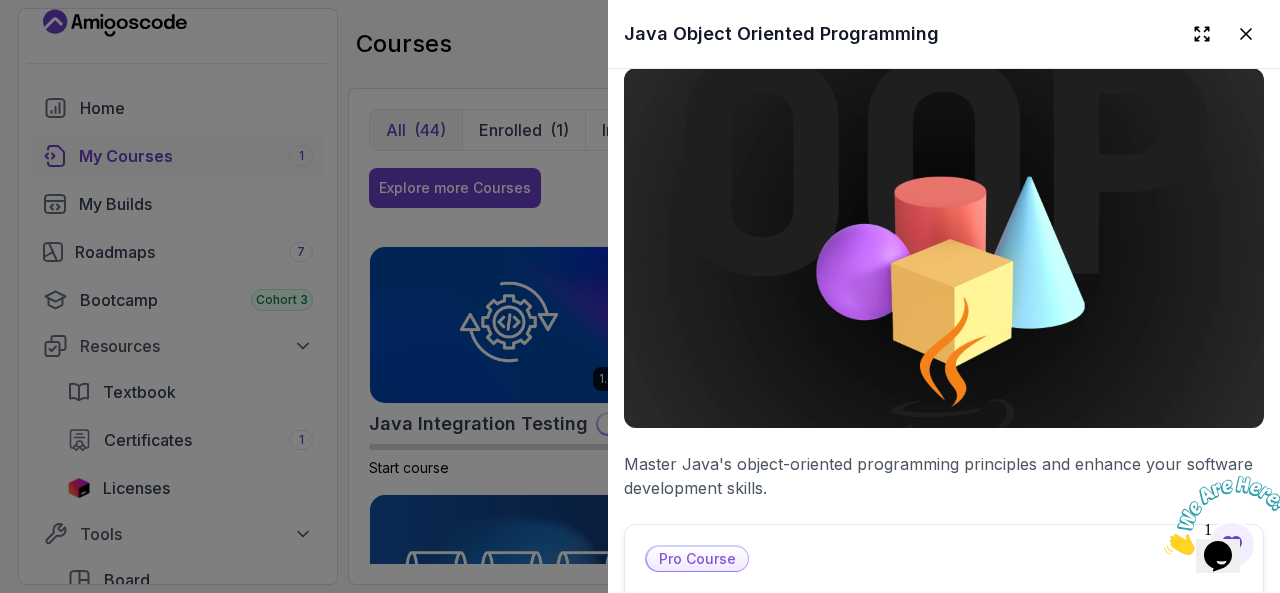 scroll, scrollTop: 0, scrollLeft: 0, axis: both 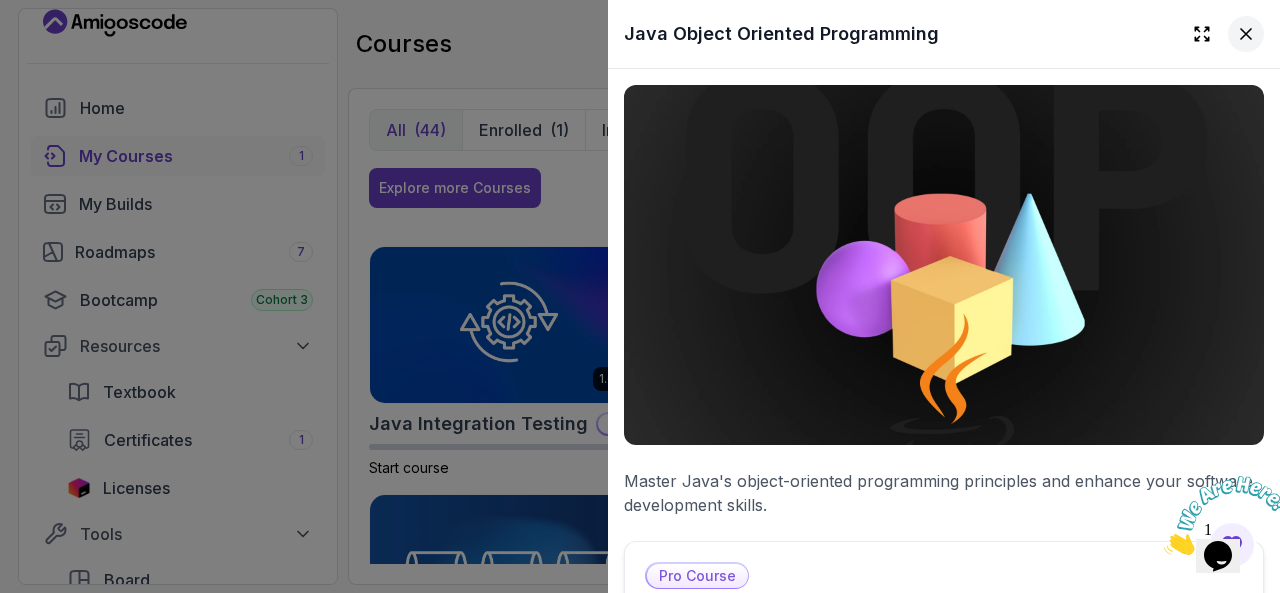 click 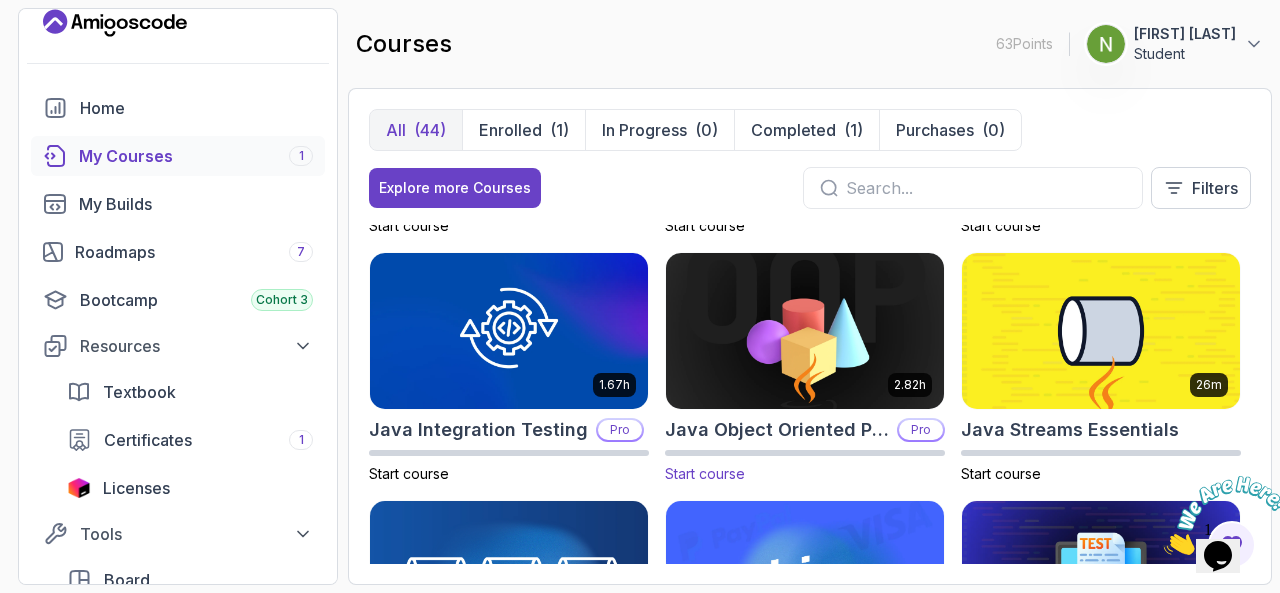 scroll, scrollTop: 1455, scrollLeft: 0, axis: vertical 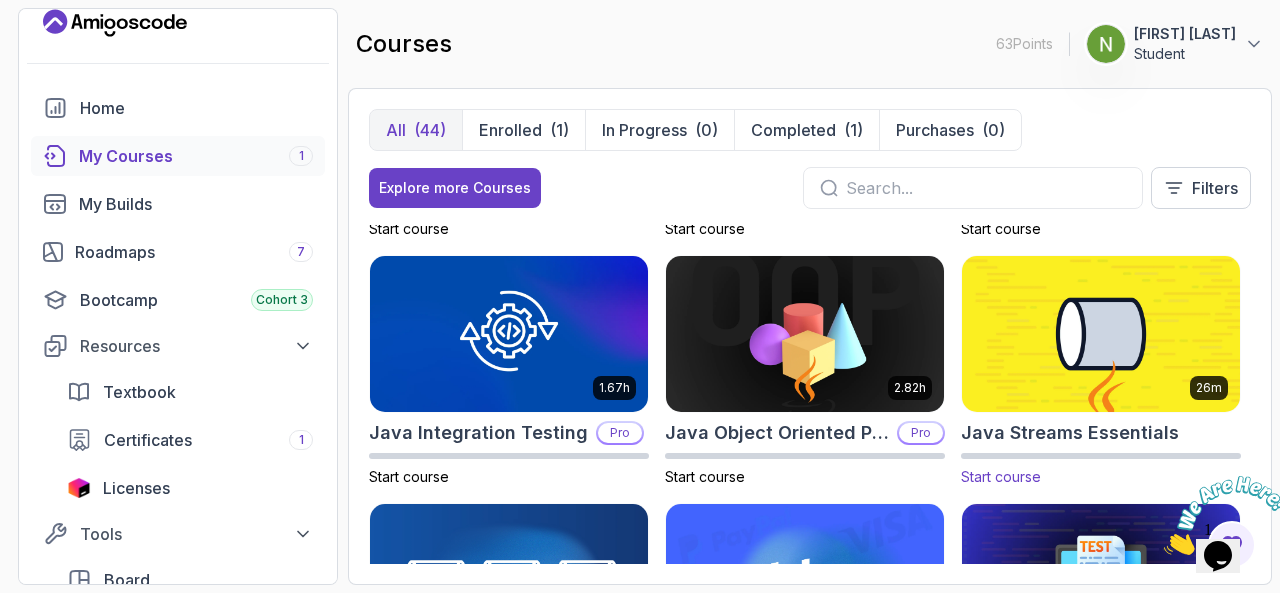 click at bounding box center (1101, 333) 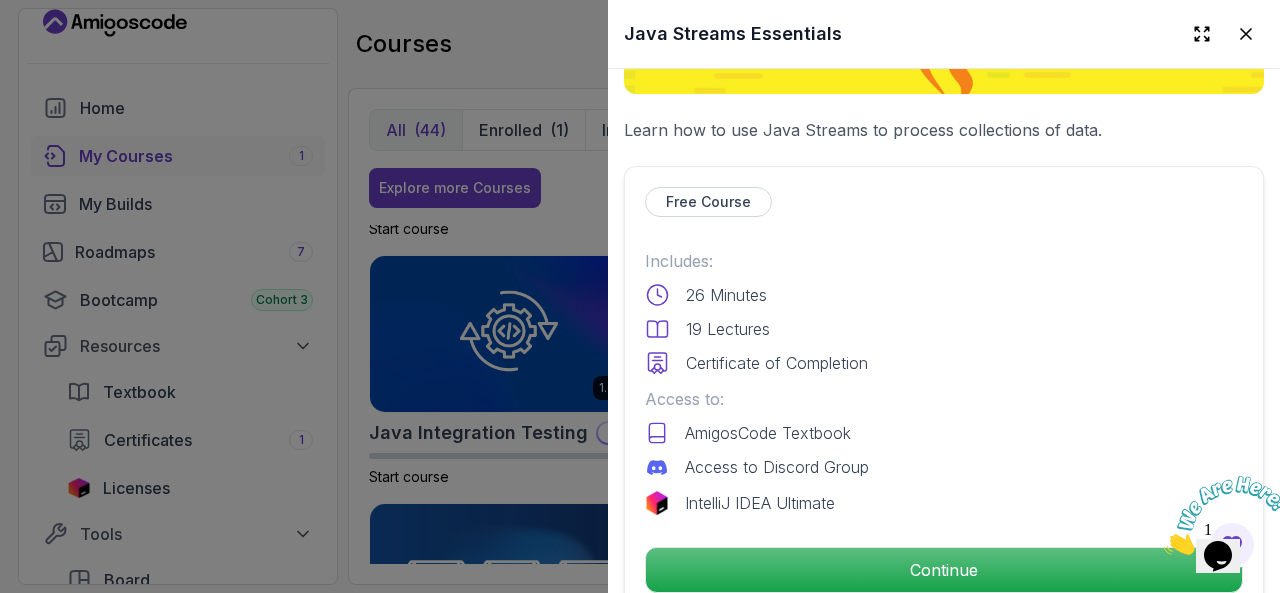 scroll, scrollTop: 247, scrollLeft: 0, axis: vertical 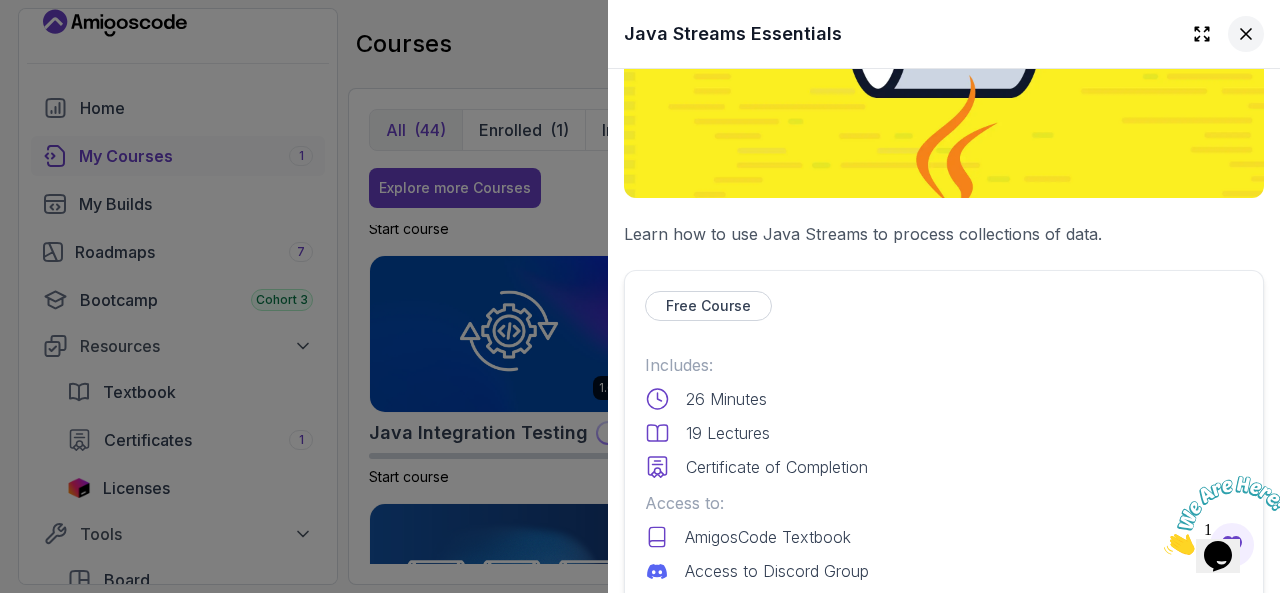 click 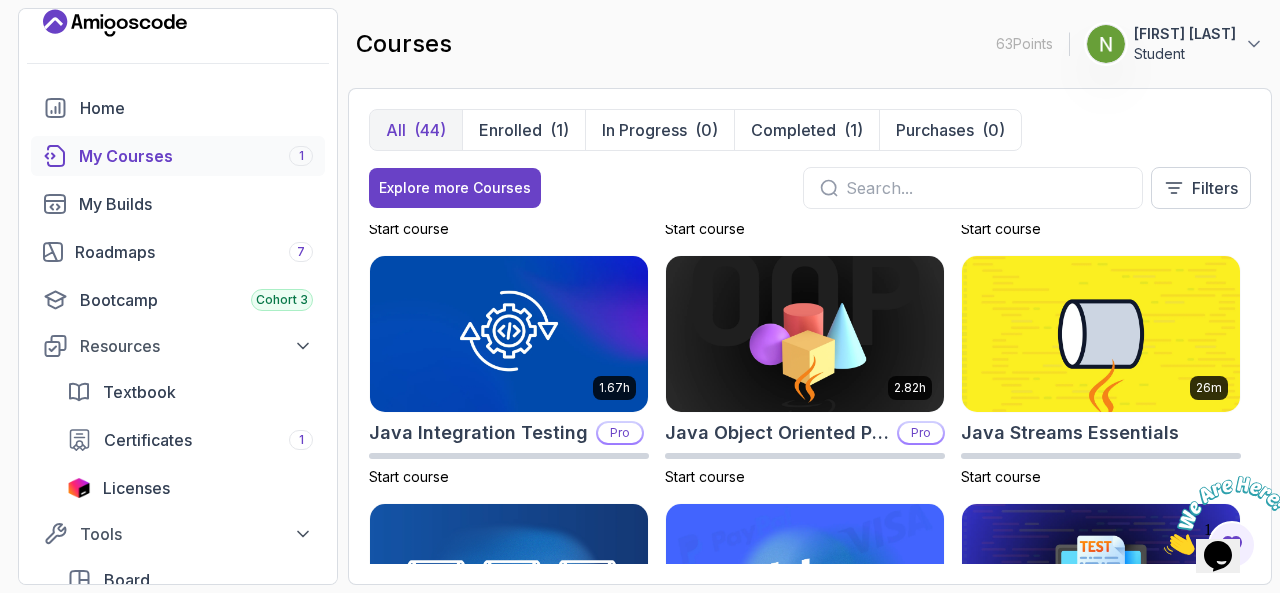 click on "Explore more Courses Filters" at bounding box center (810, 188) 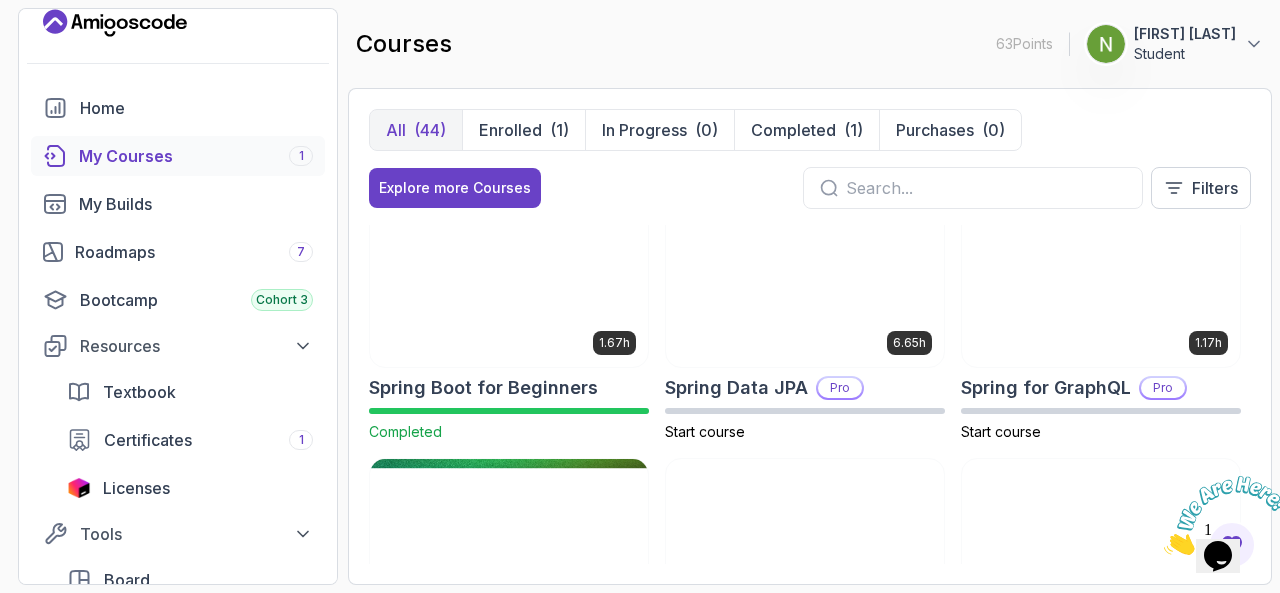 scroll, scrollTop: 3379, scrollLeft: 0, axis: vertical 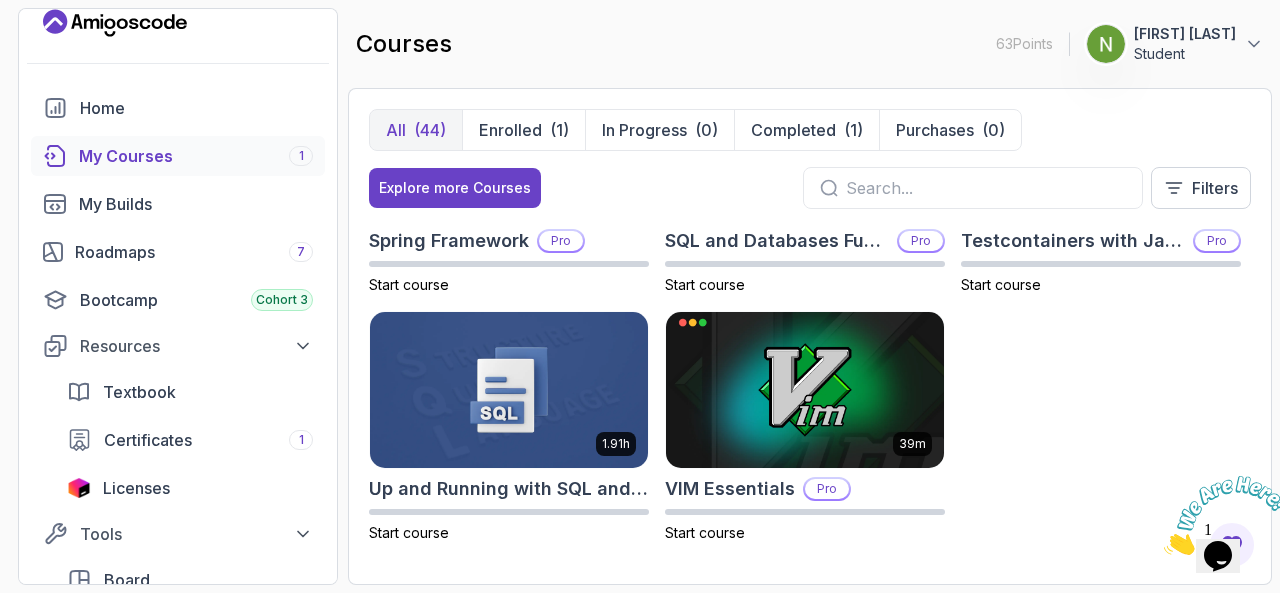 click at bounding box center [805, 390] 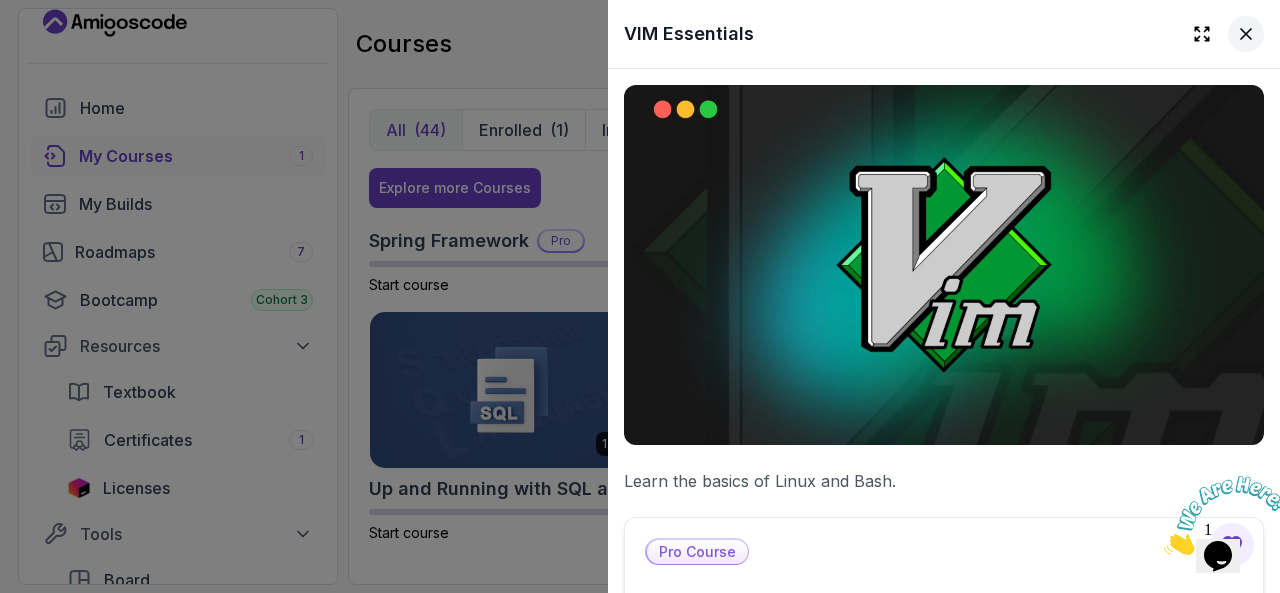 click at bounding box center [1246, 34] 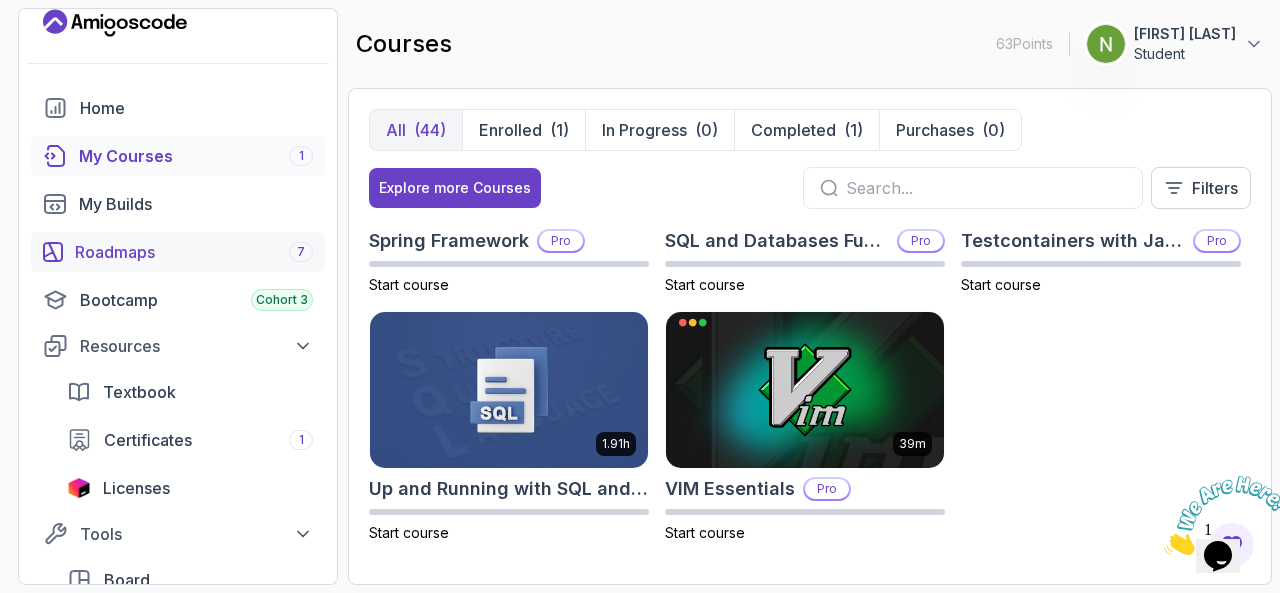 click on "Roadmaps 7" at bounding box center (194, 252) 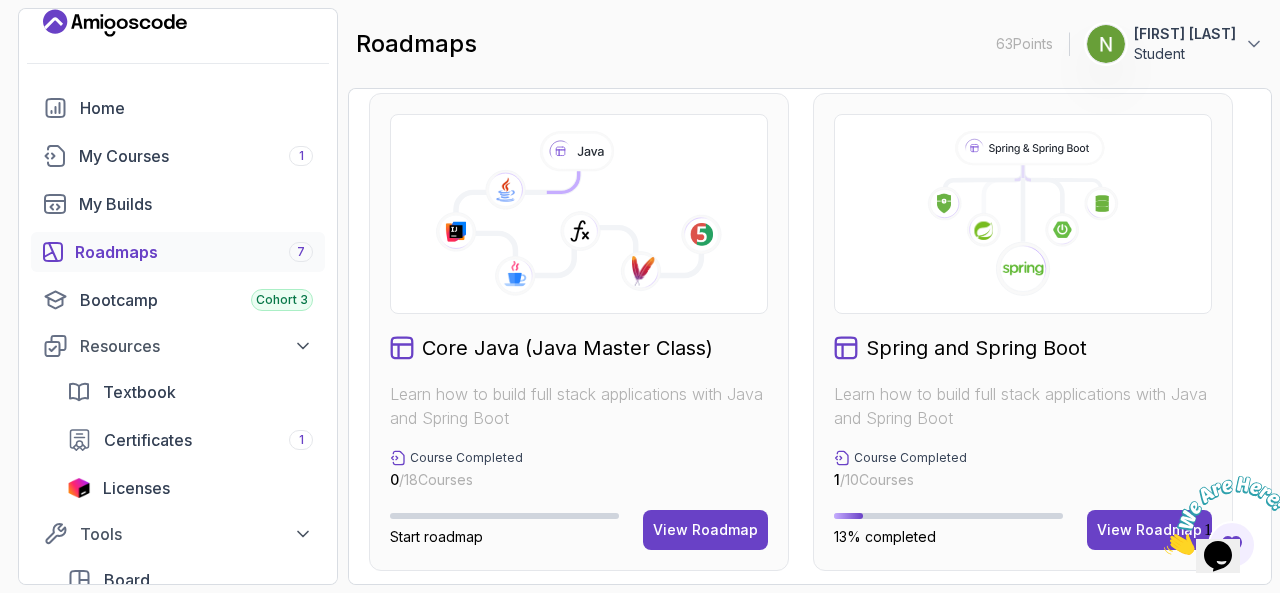 scroll, scrollTop: 579, scrollLeft: 0, axis: vertical 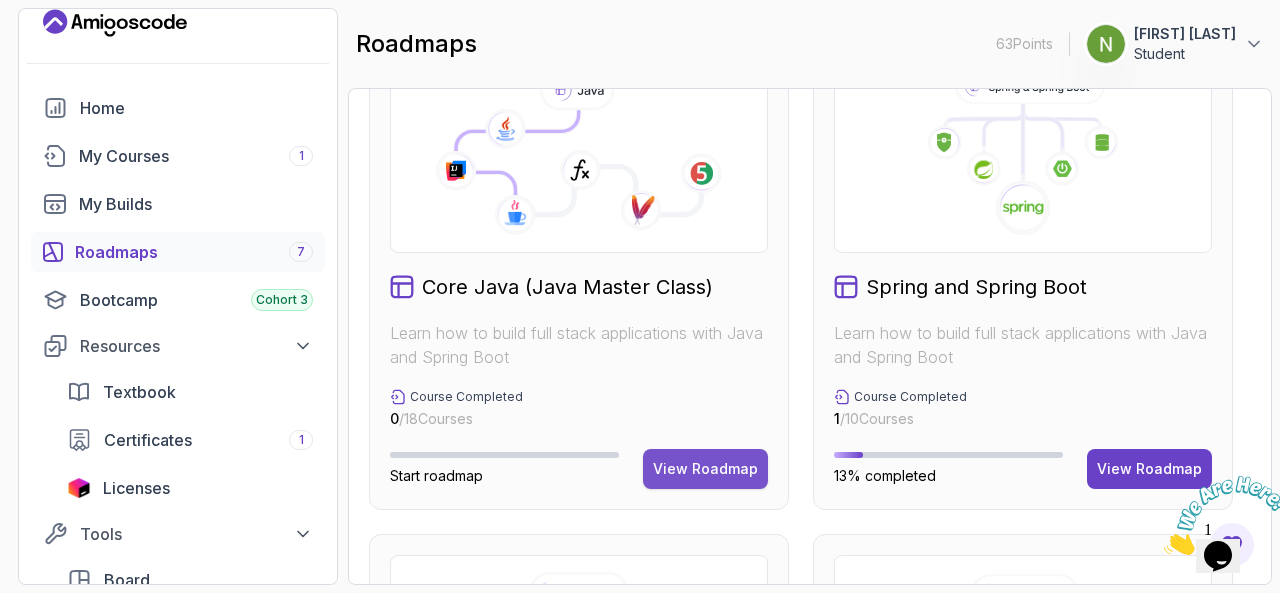 click on "View Roadmap" at bounding box center (705, 469) 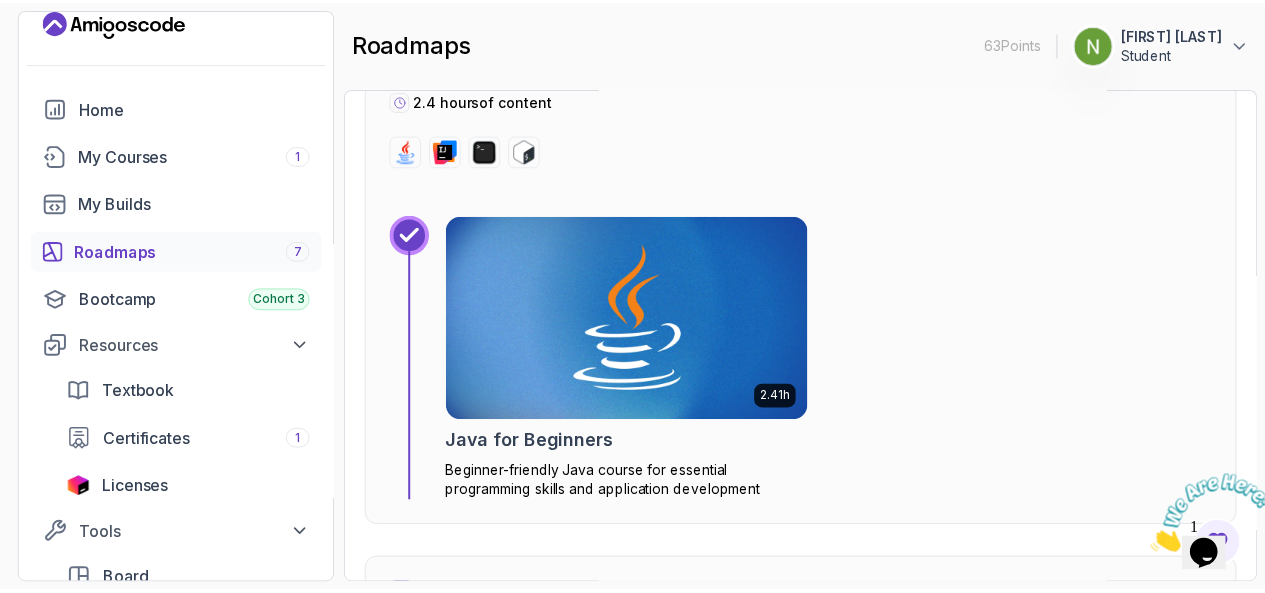 scroll, scrollTop: 903, scrollLeft: 0, axis: vertical 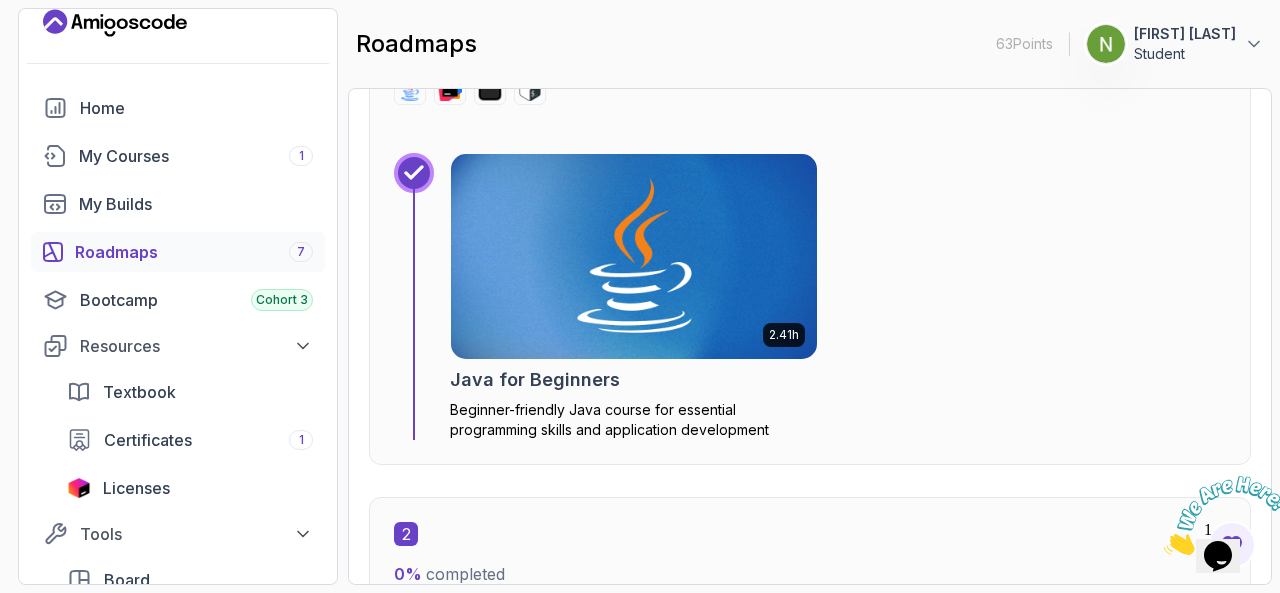 click at bounding box center [634, 256] 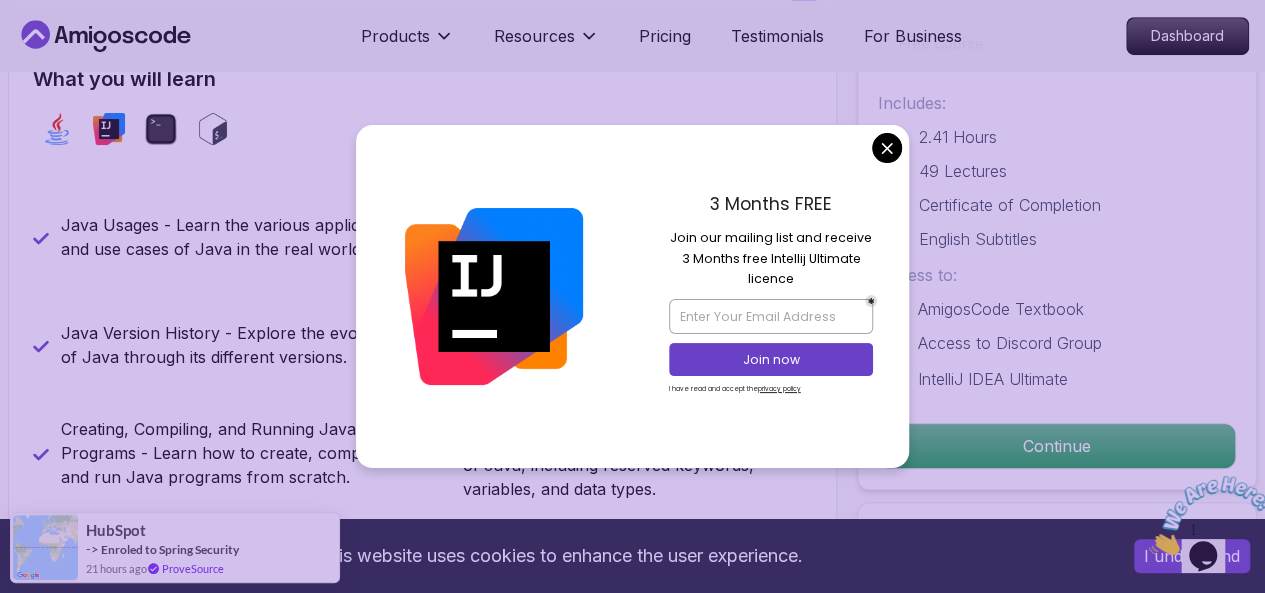 scroll, scrollTop: 790, scrollLeft: 0, axis: vertical 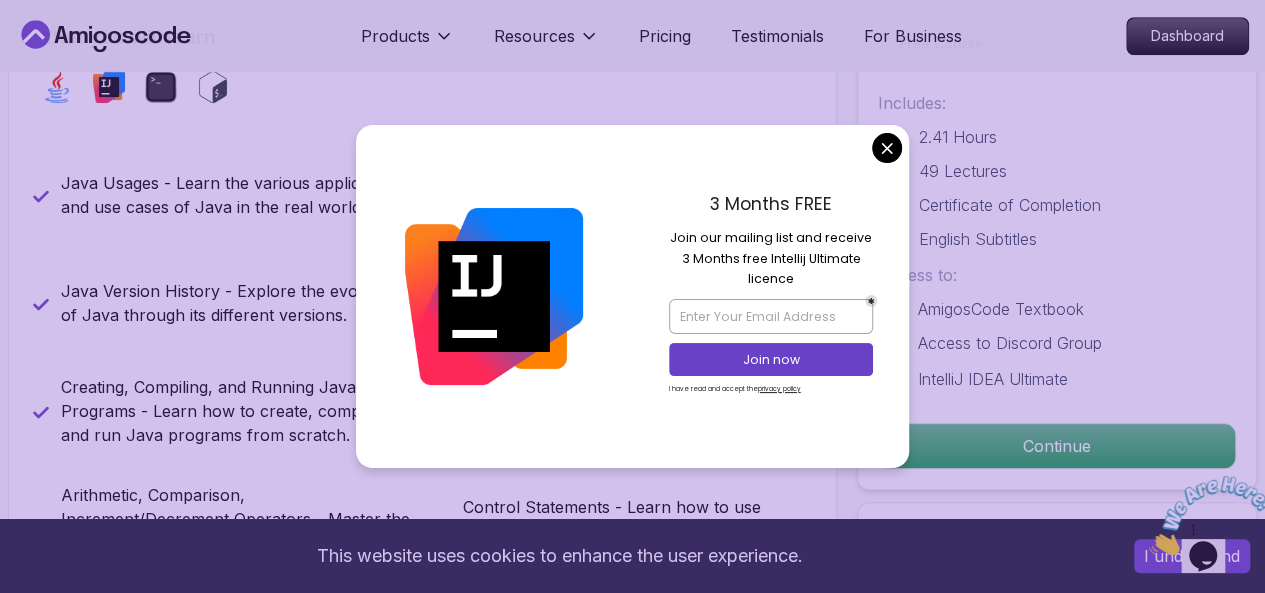 click on "This website uses cookies to enhance the user experience. I understand Products Resources Pricing Testimonials For Business Dashboard Products Resources Pricing Testimonials For Business Dashboard Java for Beginners Beginner-friendly Java course for essential programming skills and application development Mama Samba Braima Djalo  /   Instructor Free Course Includes: 2.41 Hours 49 Lectures Certificate of Completion English Subtitles Access to: AmigosCode Textbook Access to Discord Group IntelliJ IDEA Ultimate Continue Share this Course or Copy link Got a Team of 5 or More? With one subscription, give your entire team access to all courses and features. Check our Business Plan Mama Samba Braima Djalo  /   Instructor What you will learn java intellij terminal bash Java Usages - Learn the various applications and use cases of Java in the real world. Compiled vs Interpreted, Static vs Dynamic Typing - Understand the differences between compiled and interpreted languages, and static vs dynamic typing." at bounding box center [632, 3450] 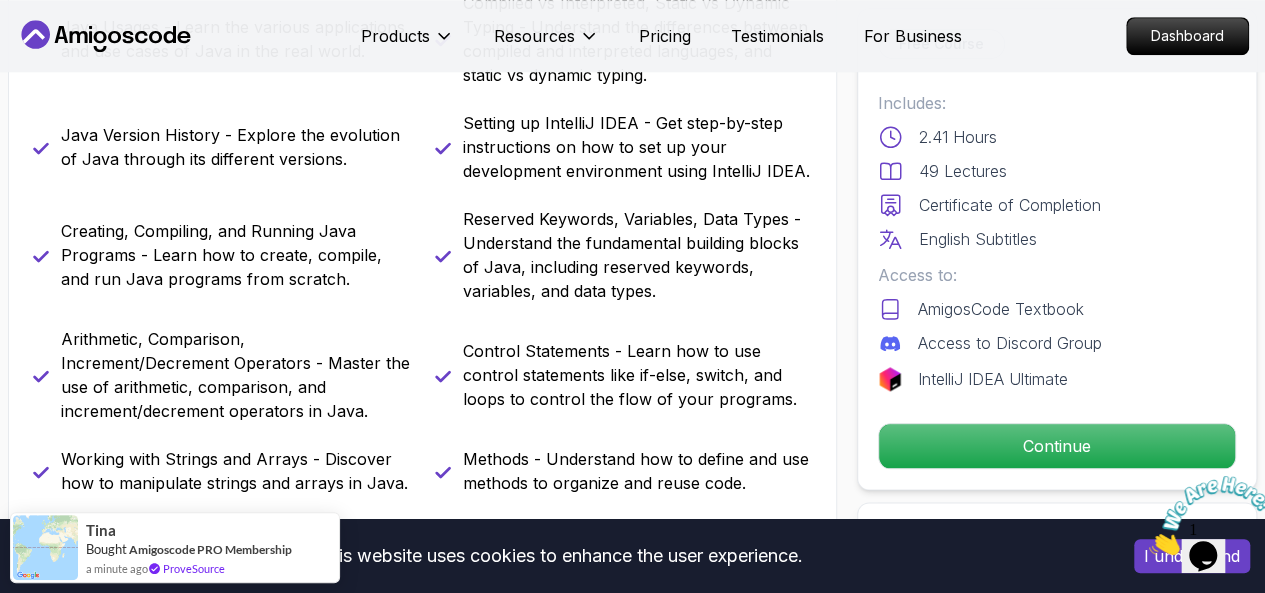 scroll, scrollTop: 981, scrollLeft: 0, axis: vertical 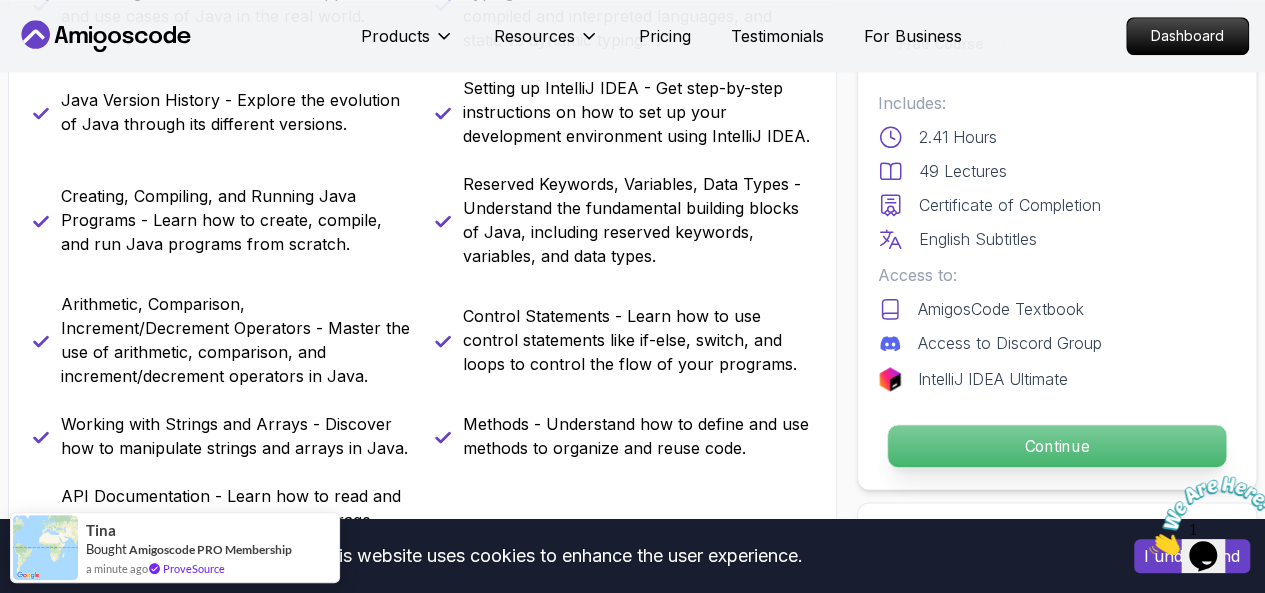 click on "Continue" at bounding box center (1057, 446) 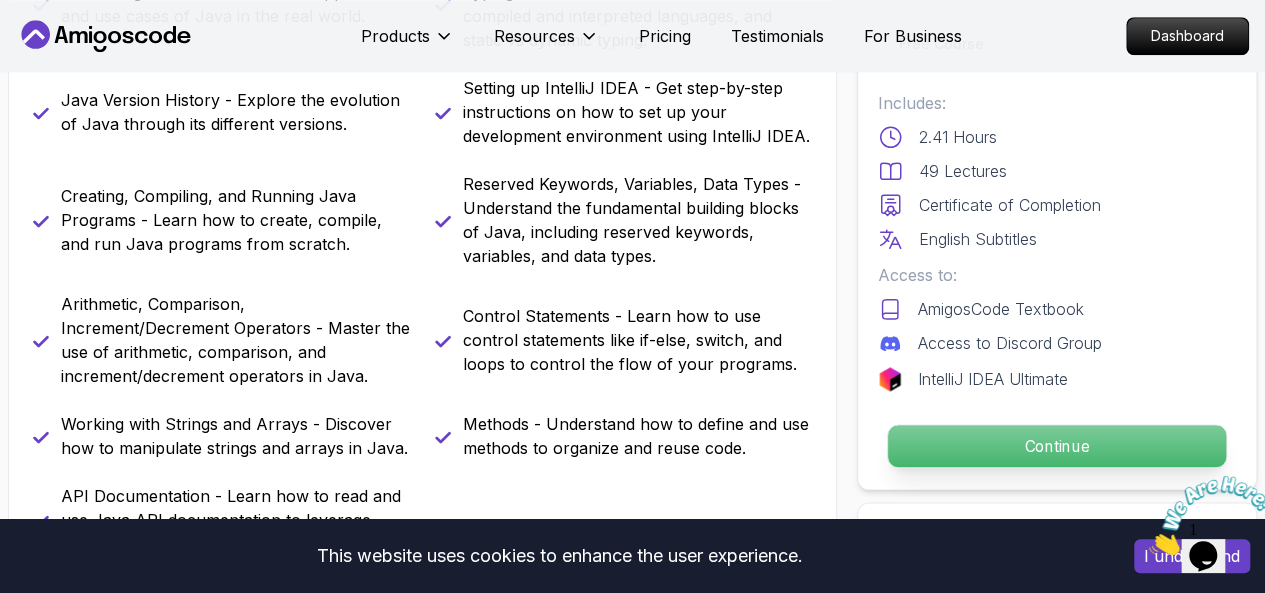 click on "Continue" at bounding box center (1057, 446) 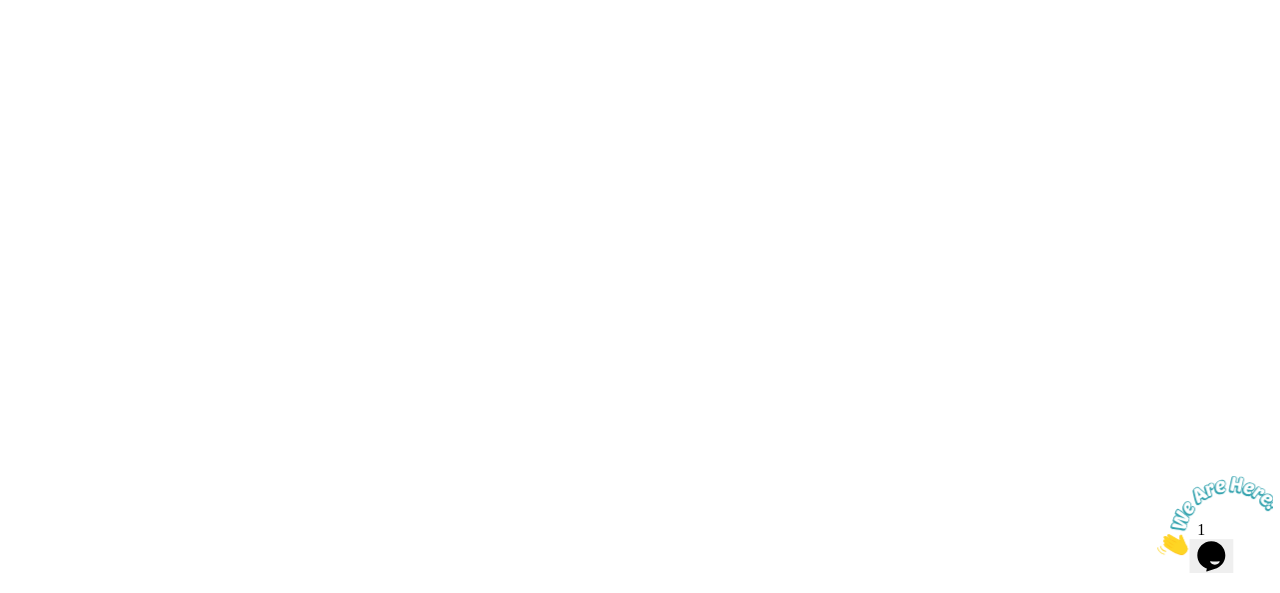 scroll, scrollTop: 0, scrollLeft: 0, axis: both 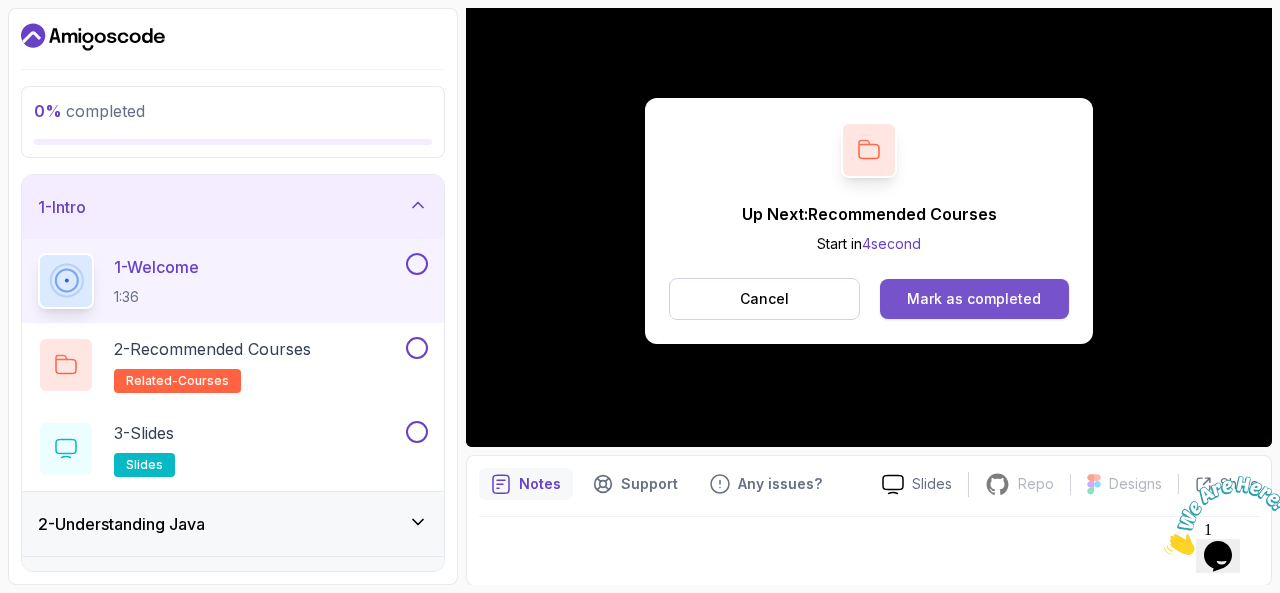 click on "Mark as completed" at bounding box center [974, 299] 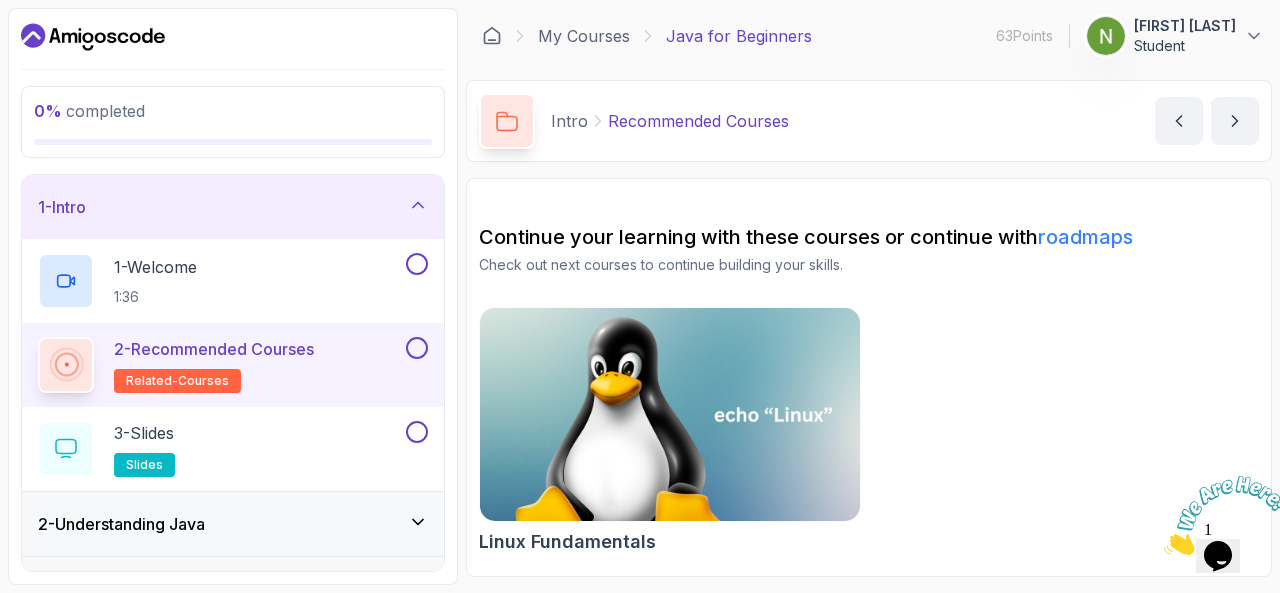 scroll, scrollTop: 0, scrollLeft: 0, axis: both 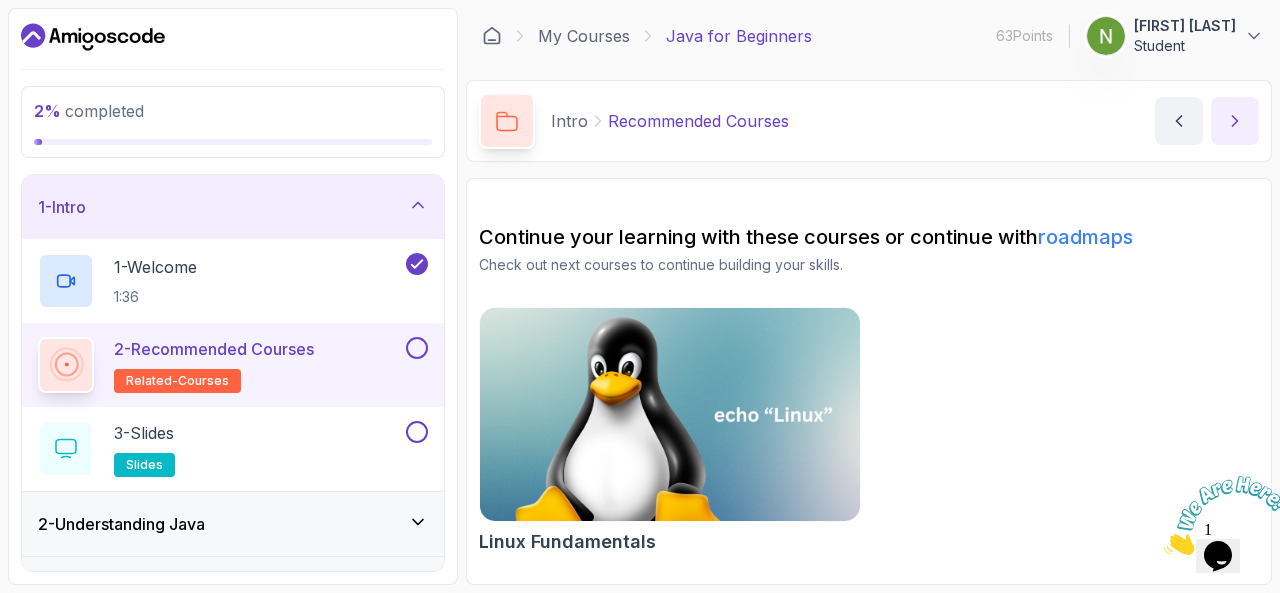 click 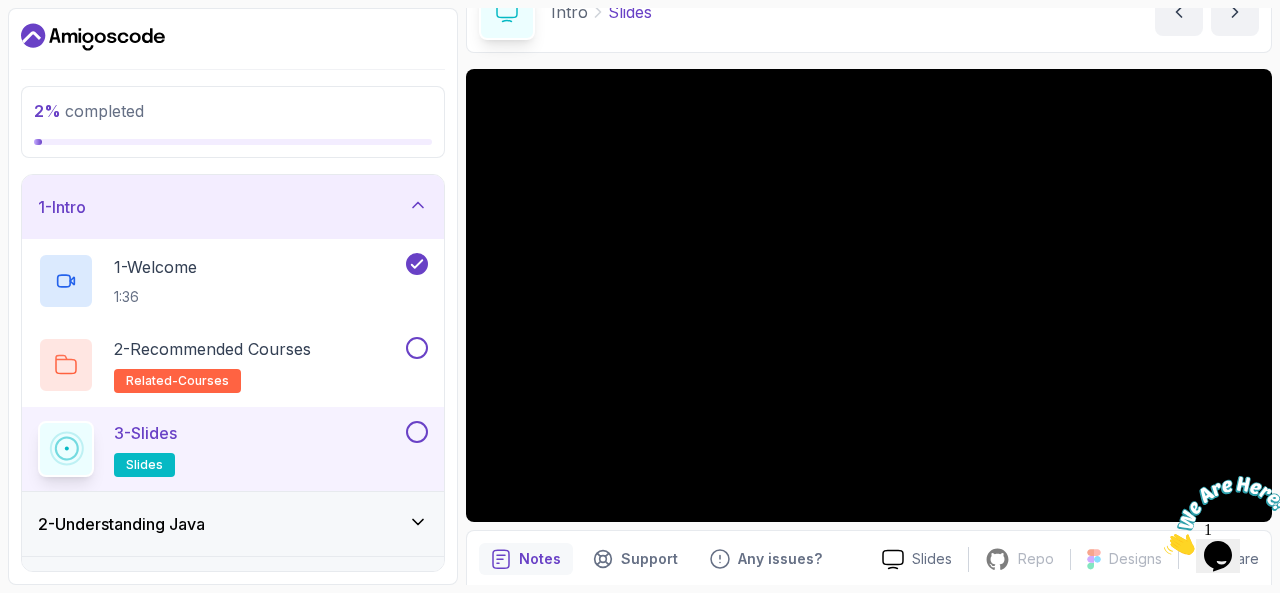 scroll, scrollTop: 105, scrollLeft: 0, axis: vertical 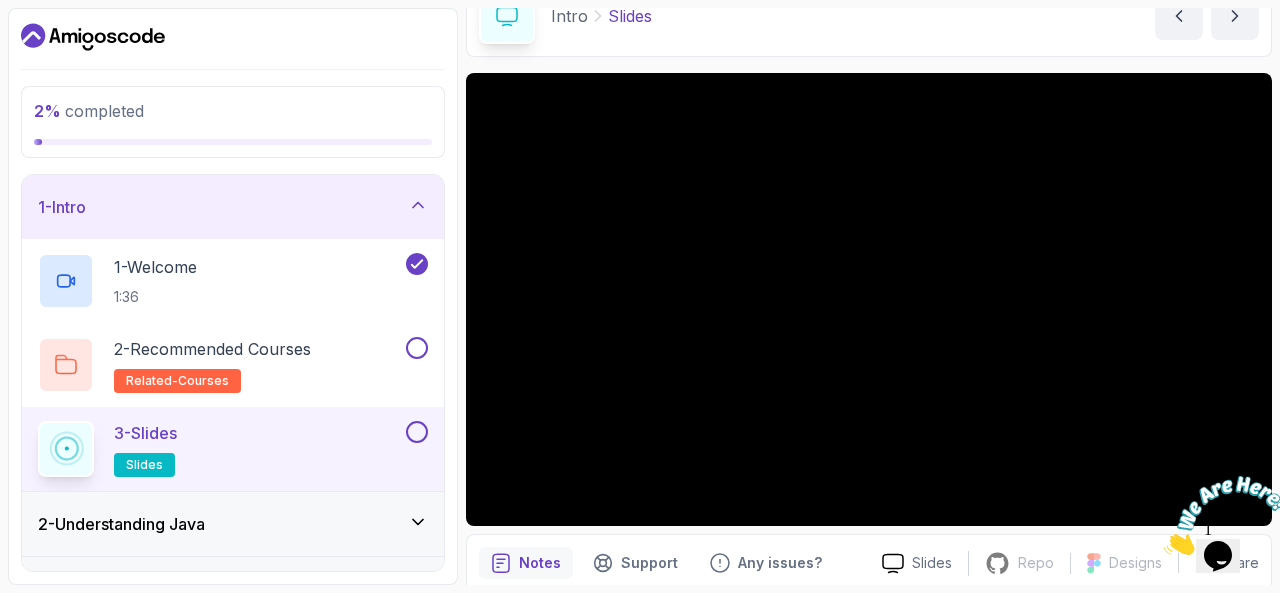 type 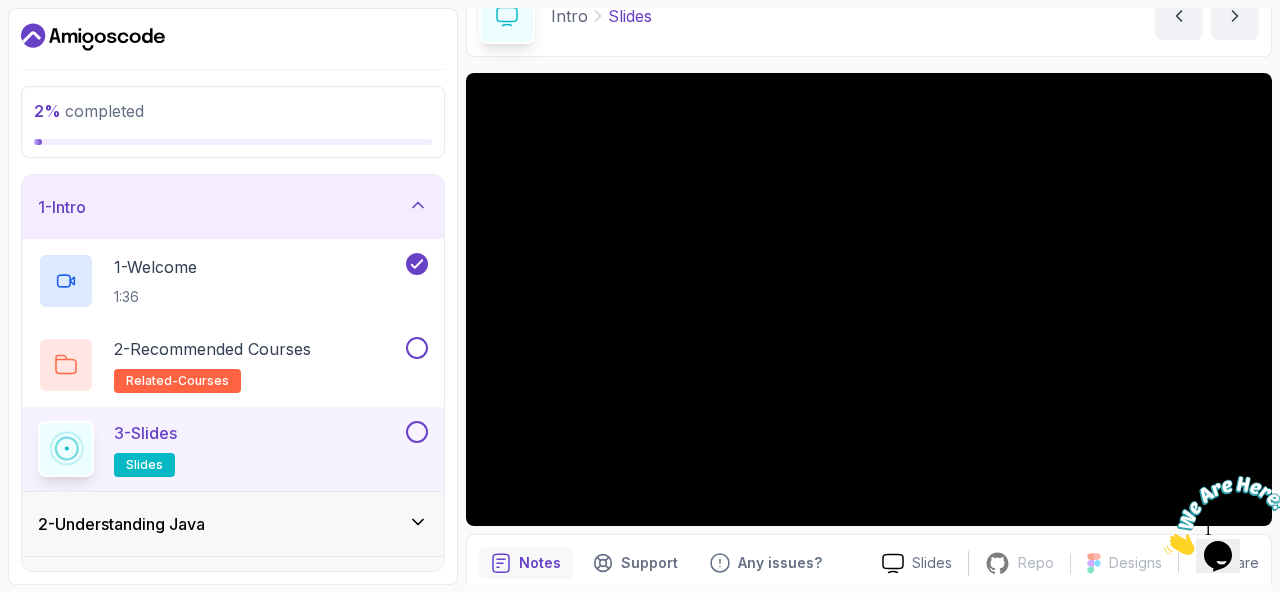 click at bounding box center [1235, 16] 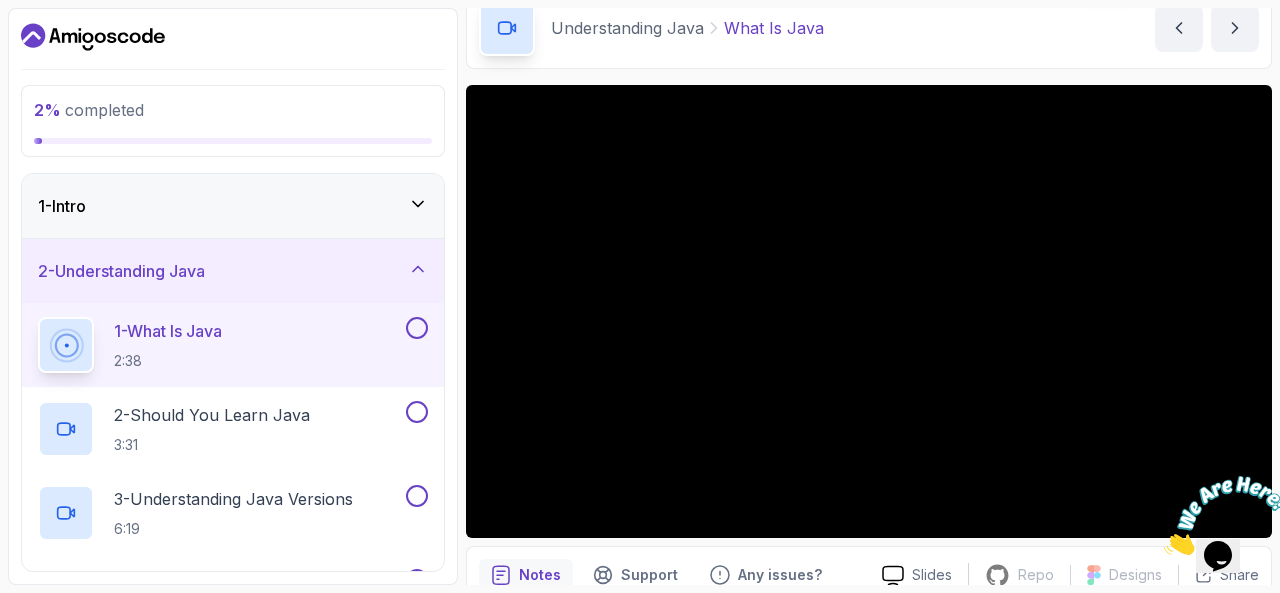 scroll, scrollTop: 110, scrollLeft: 0, axis: vertical 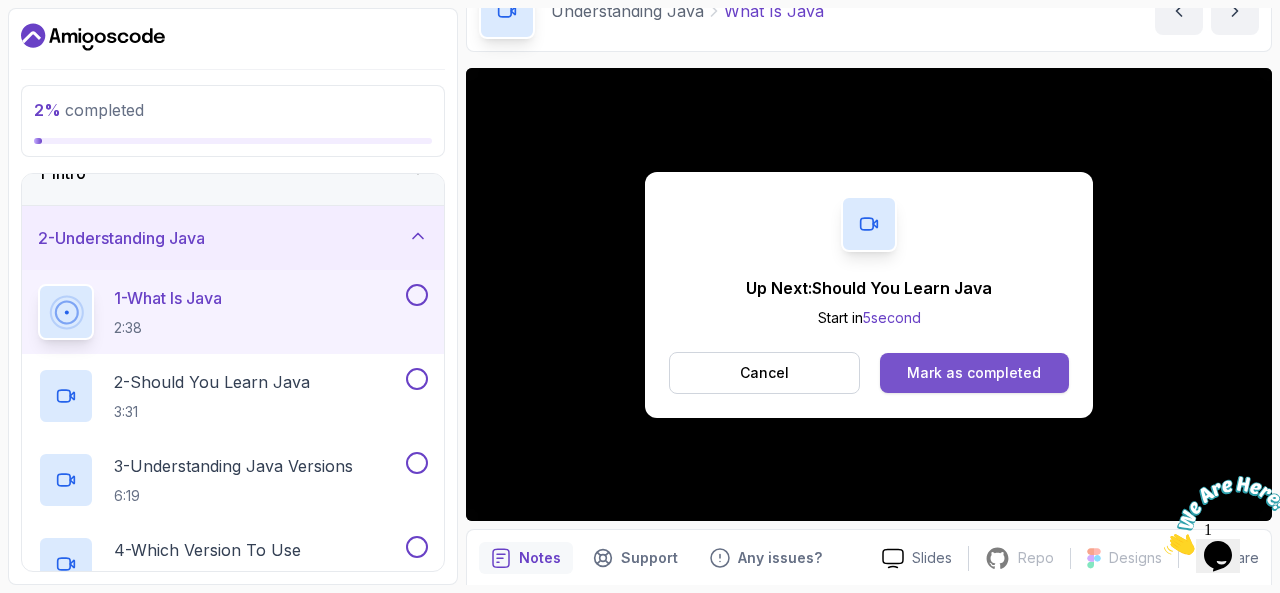 click on "Mark as completed" at bounding box center (974, 373) 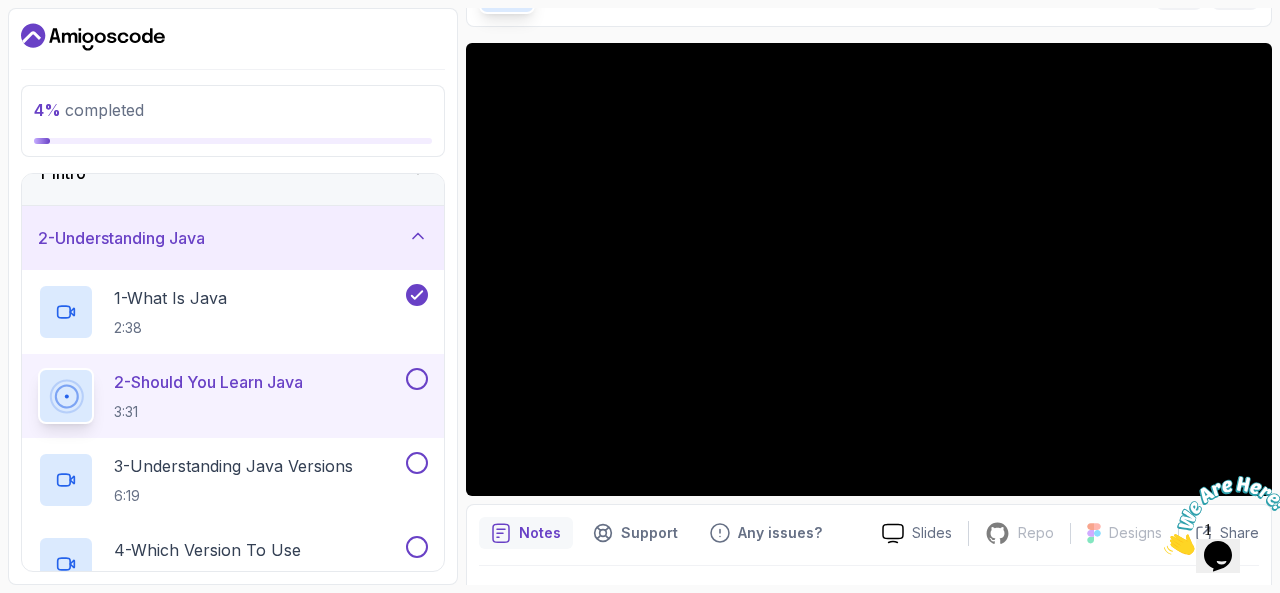 scroll, scrollTop: 136, scrollLeft: 0, axis: vertical 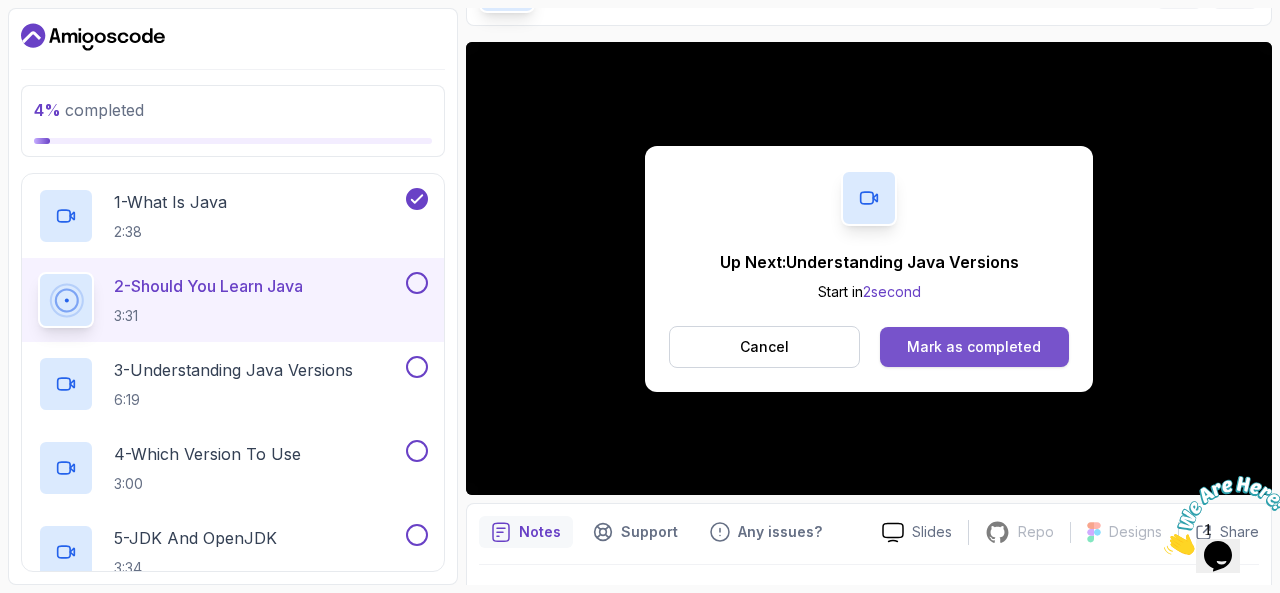 click on "Mark as completed" at bounding box center (974, 347) 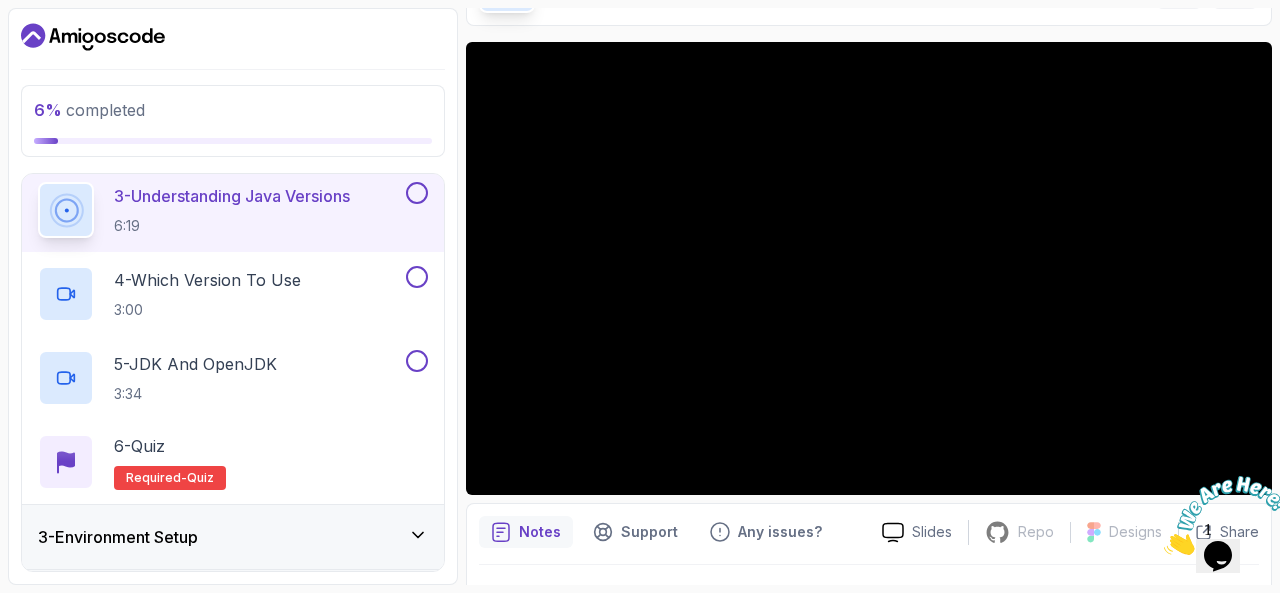 scroll, scrollTop: 0, scrollLeft: 0, axis: both 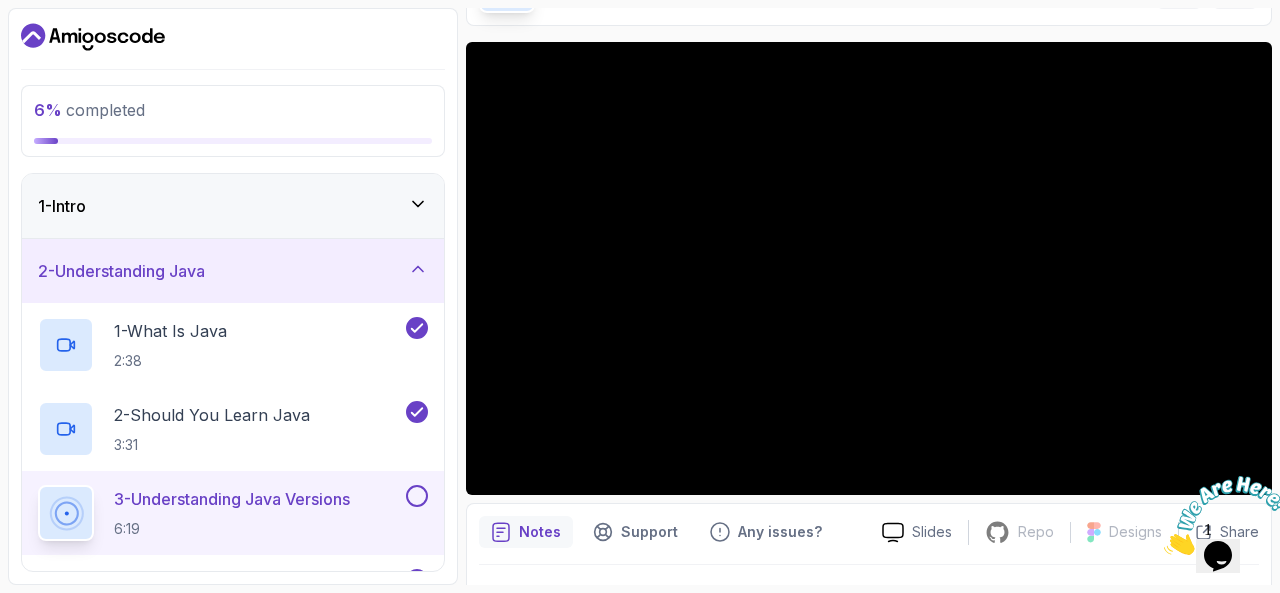 click 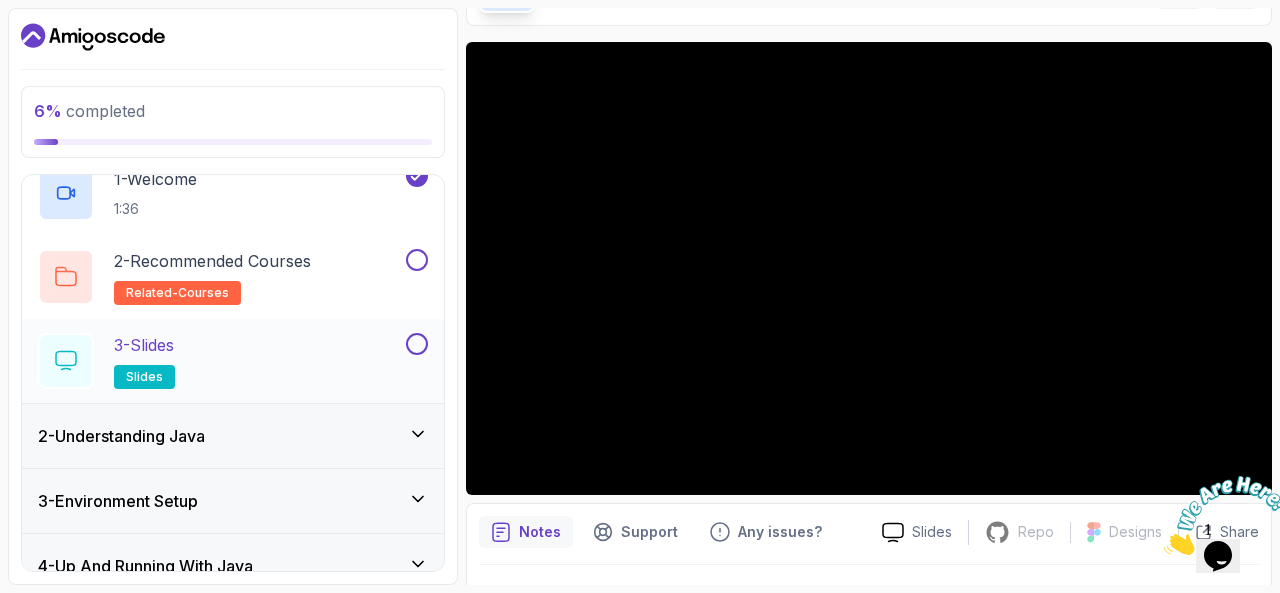 scroll, scrollTop: 220, scrollLeft: 0, axis: vertical 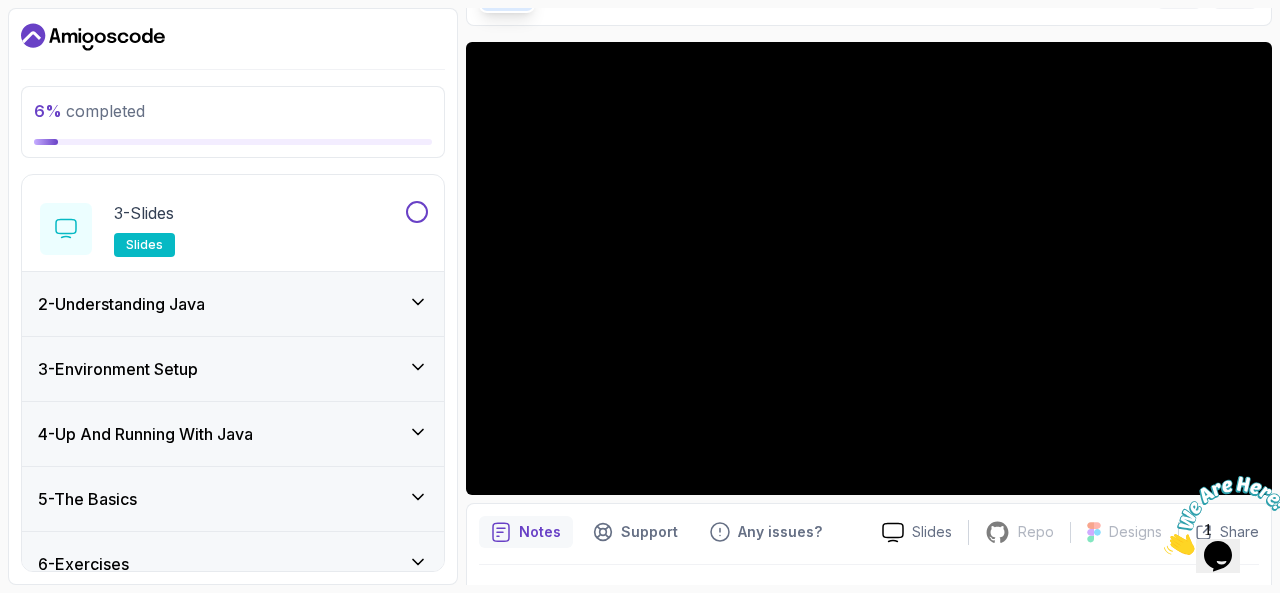 click 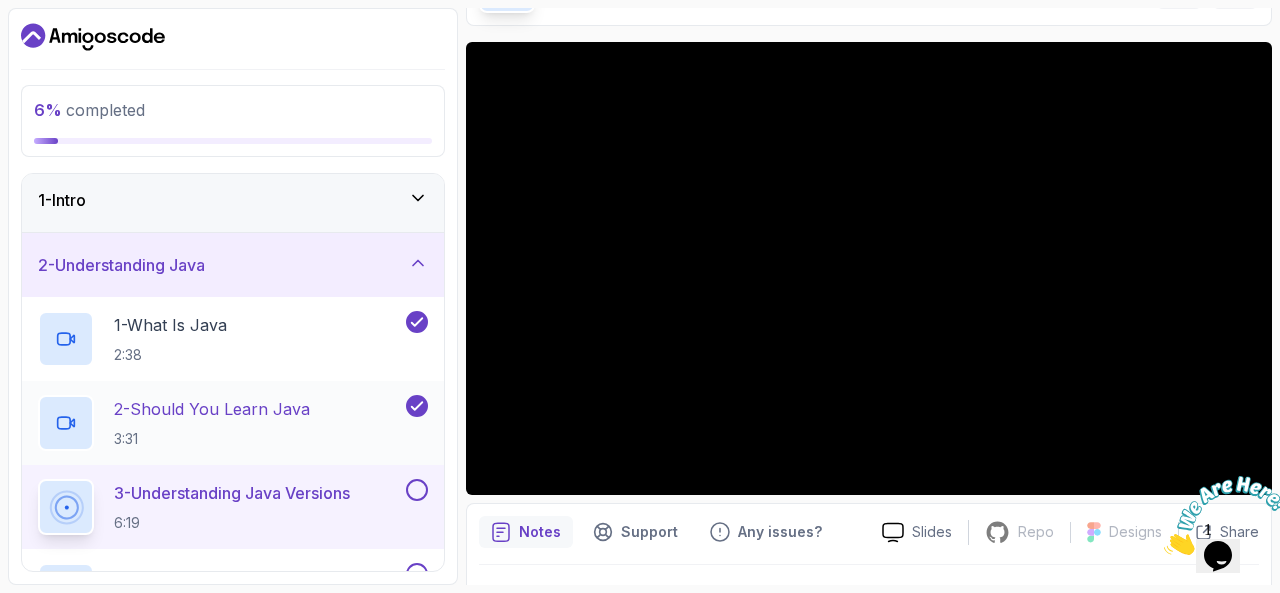scroll, scrollTop: 0, scrollLeft: 0, axis: both 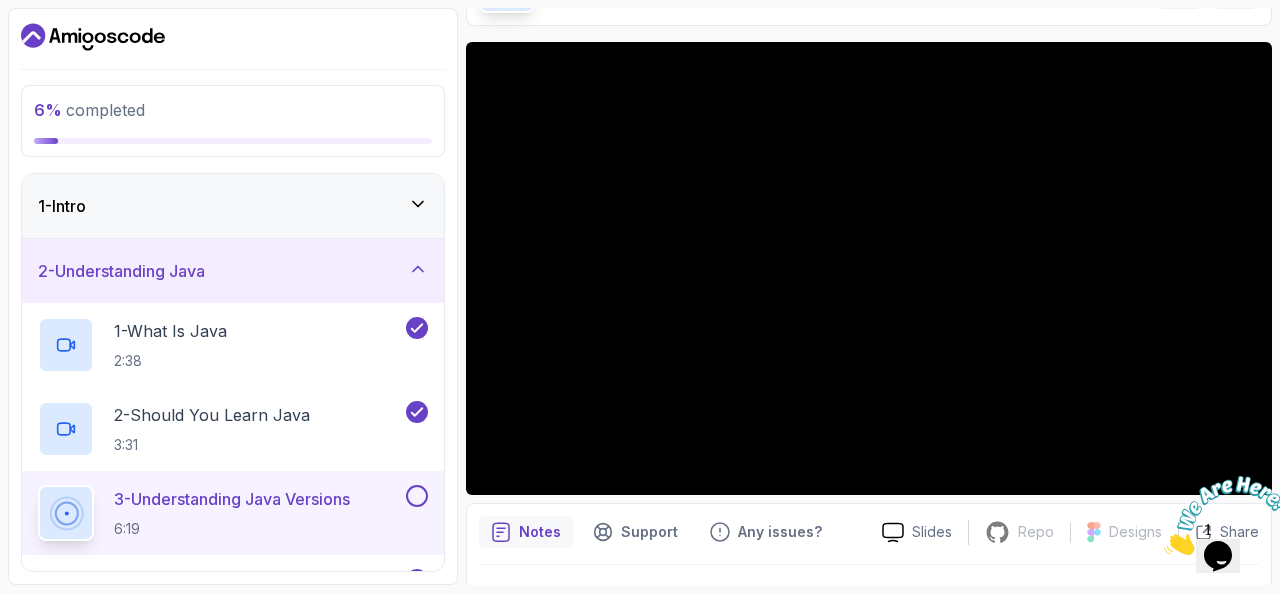 click 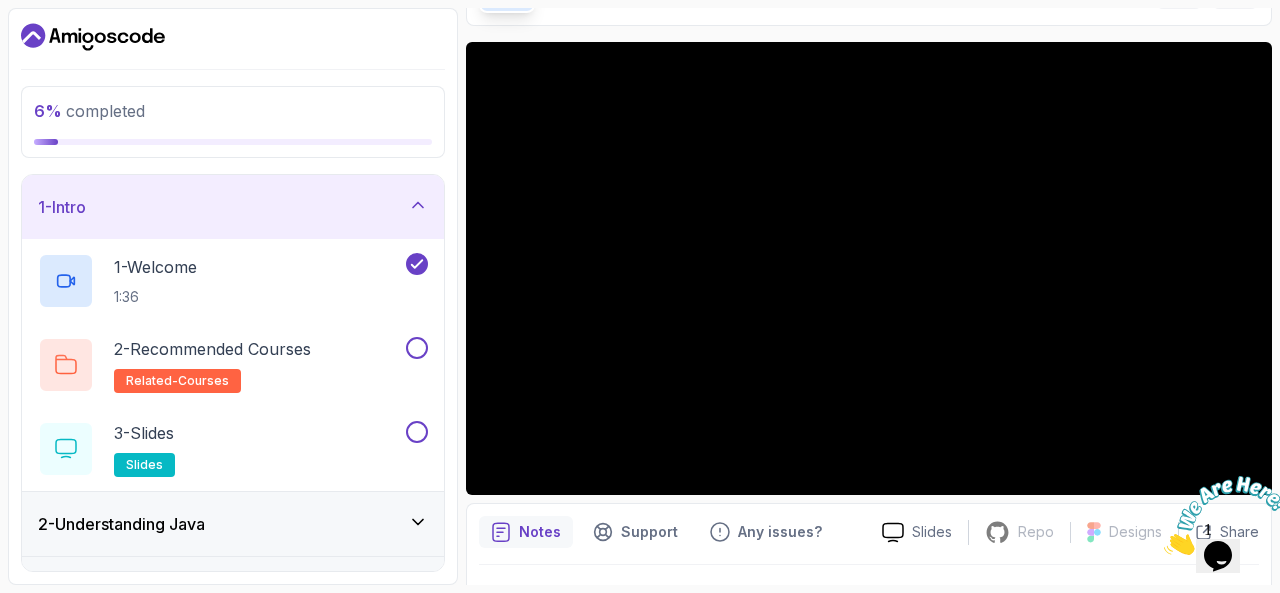 click 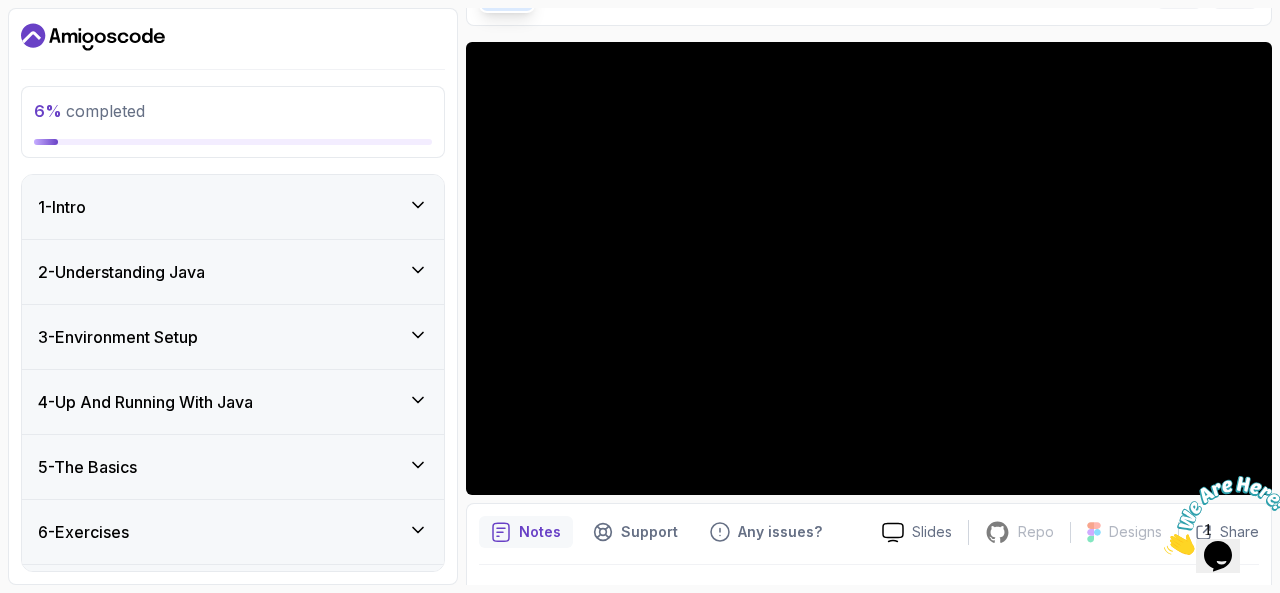 scroll, scrollTop: 53, scrollLeft: 0, axis: vertical 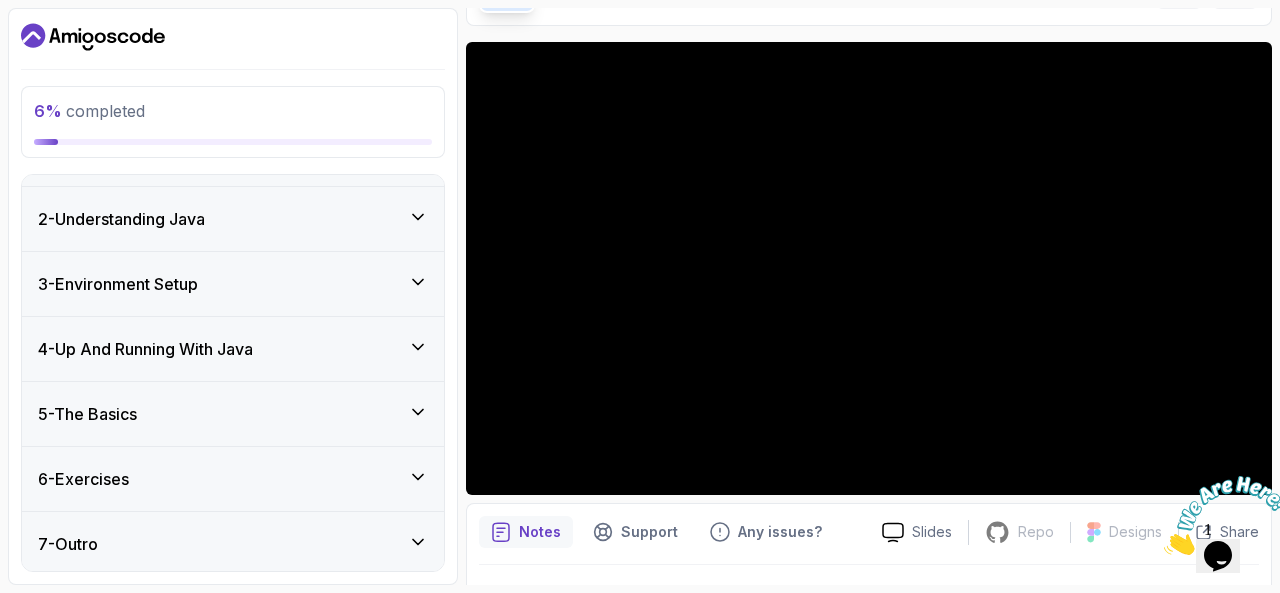 click on "2  -  Understanding Java" at bounding box center [121, 219] 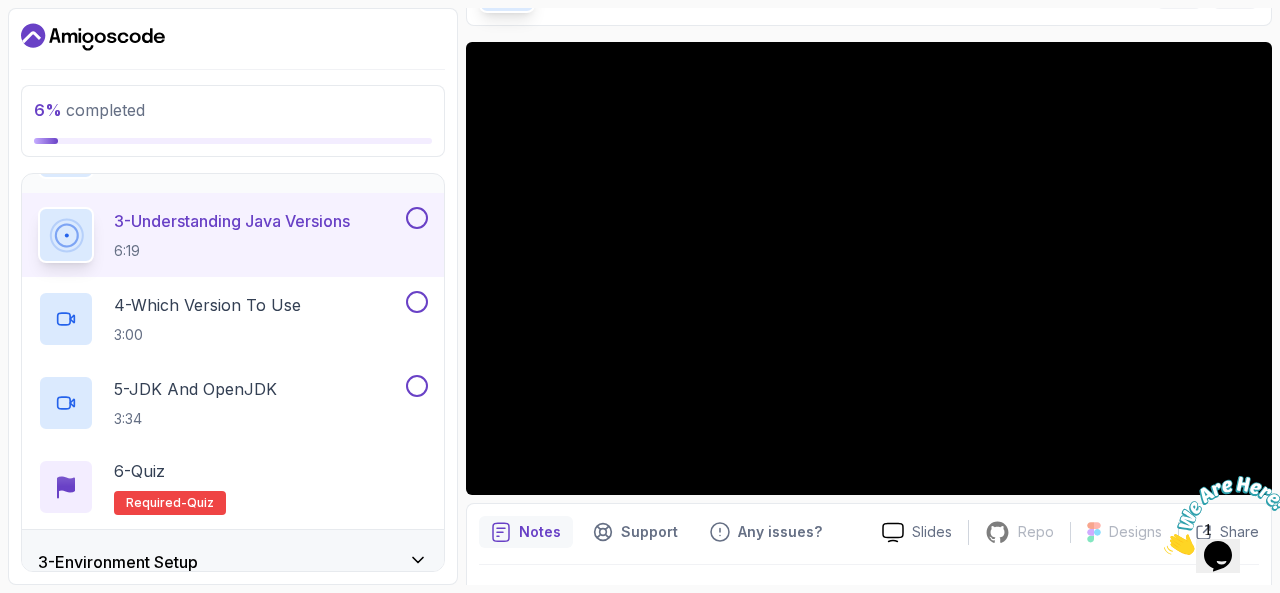 scroll, scrollTop: 285, scrollLeft: 0, axis: vertical 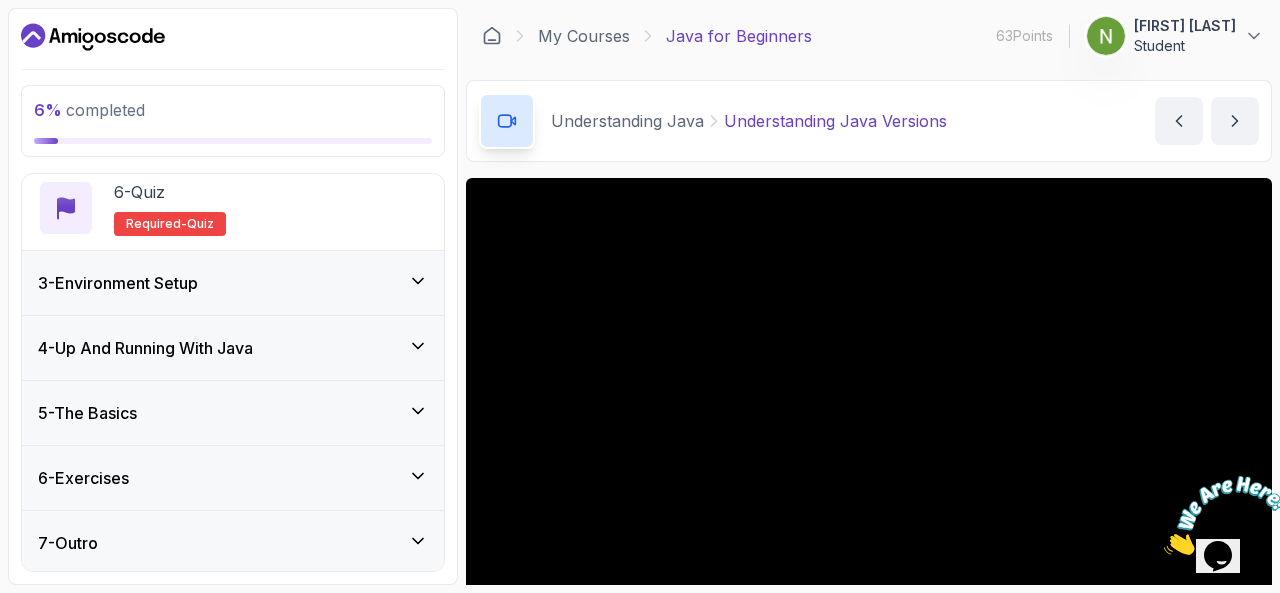 click on "3  -  Environment Setup" at bounding box center (233, 283) 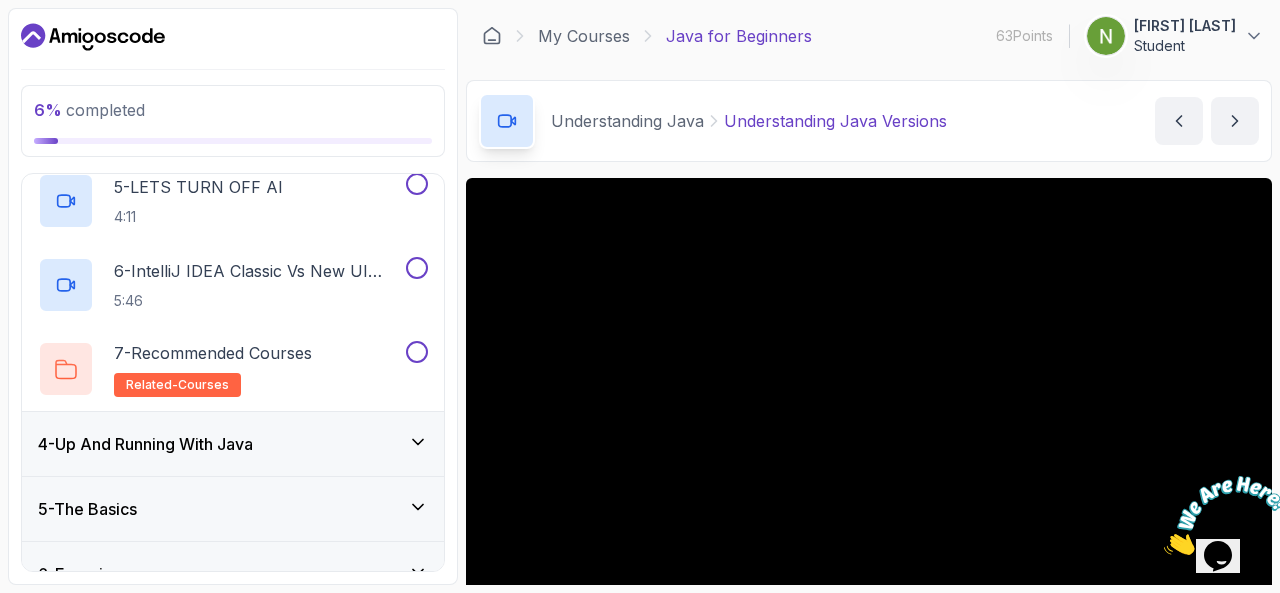 scroll, scrollTop: 601, scrollLeft: 0, axis: vertical 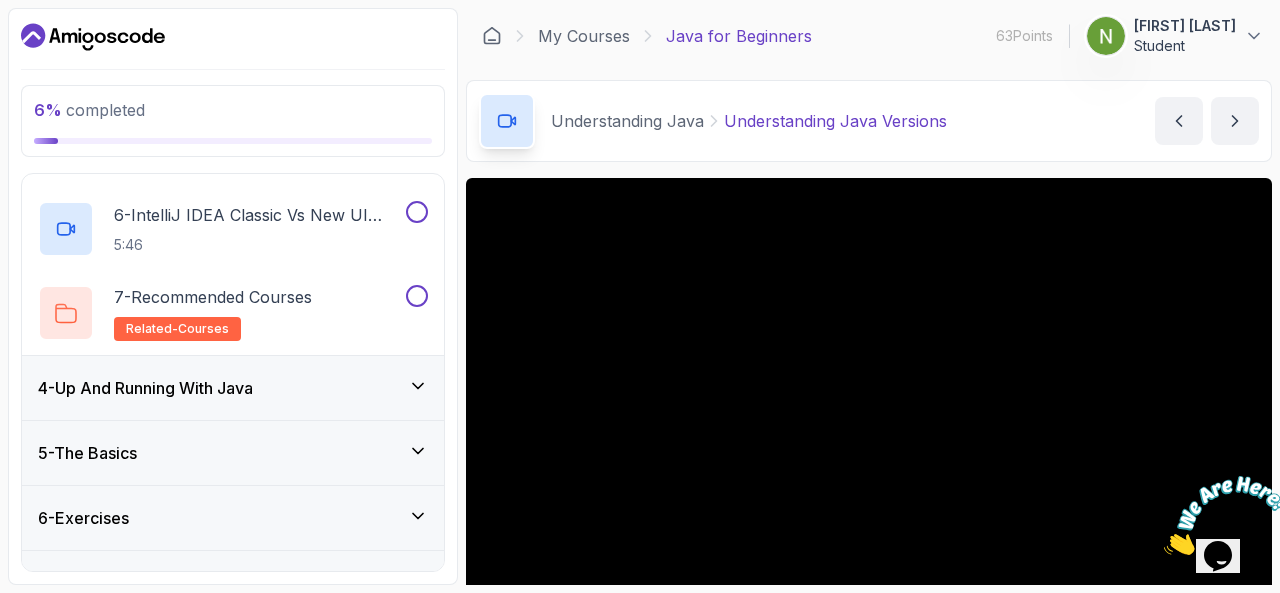 click 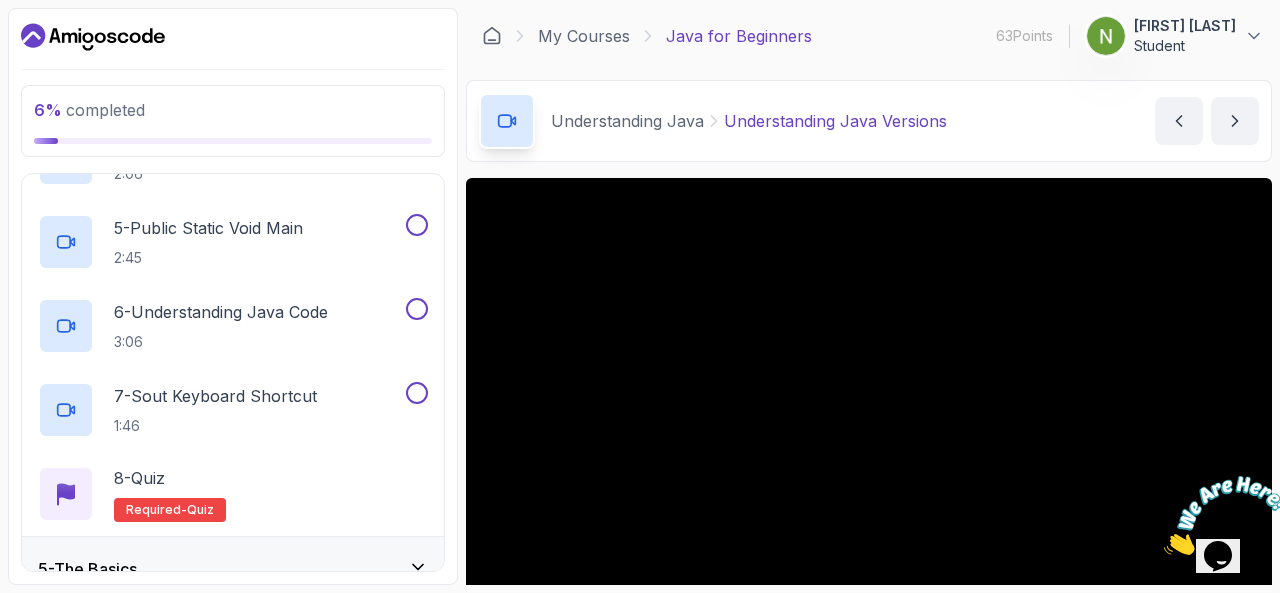 scroll, scrollTop: 725, scrollLeft: 0, axis: vertical 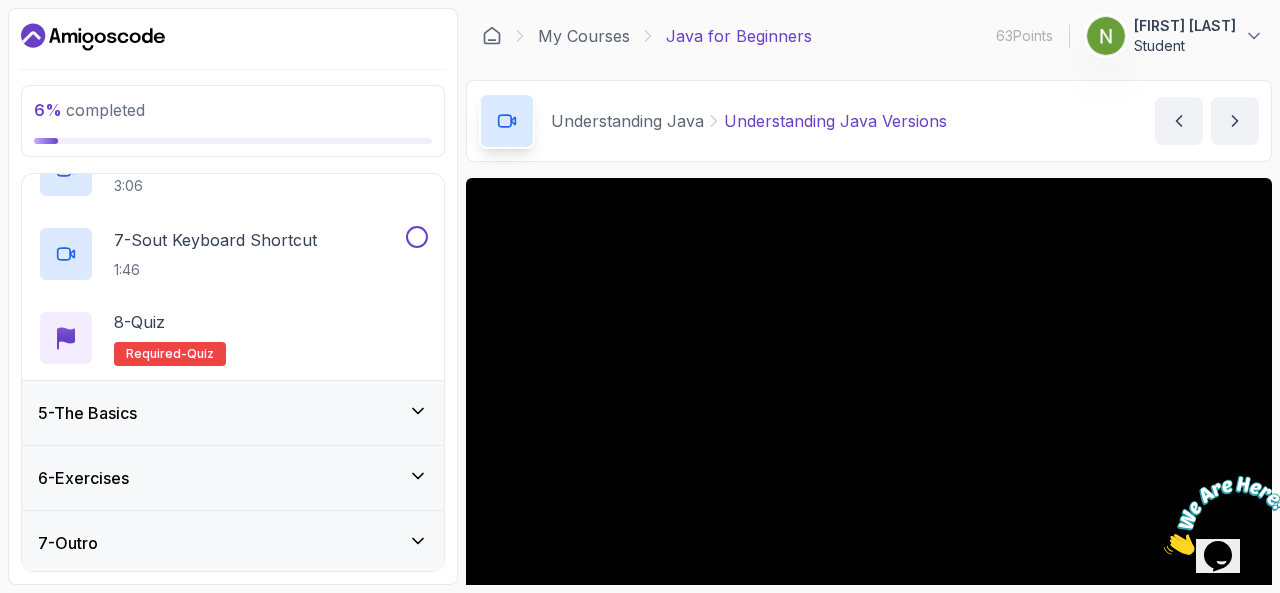 click 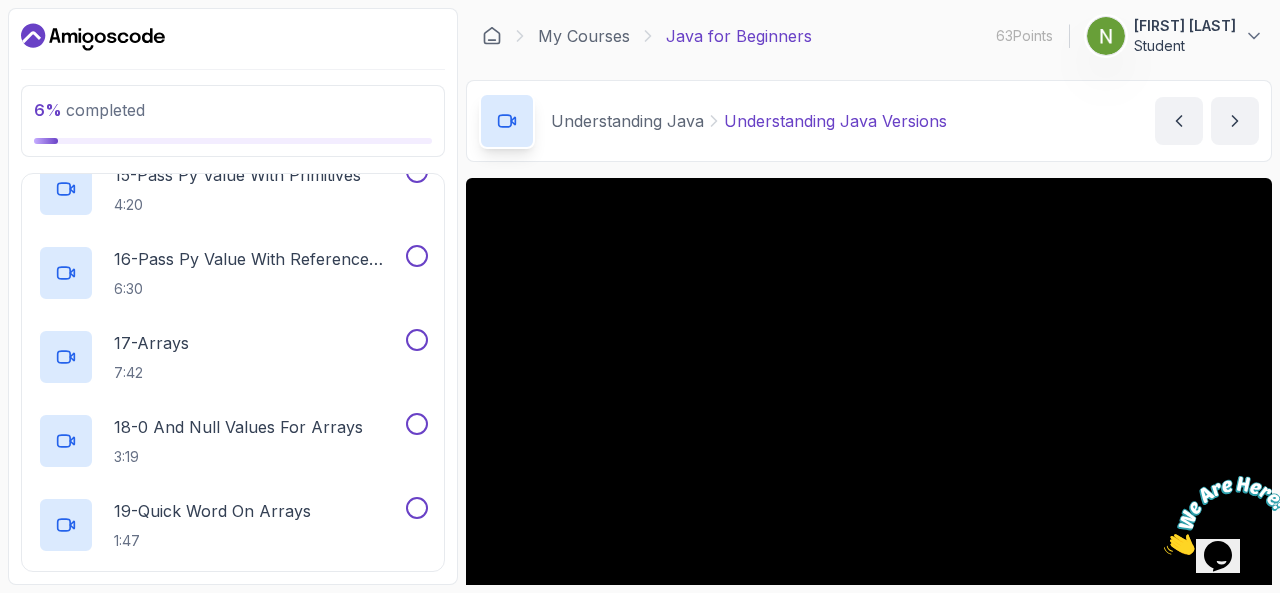 scroll, scrollTop: 1732, scrollLeft: 0, axis: vertical 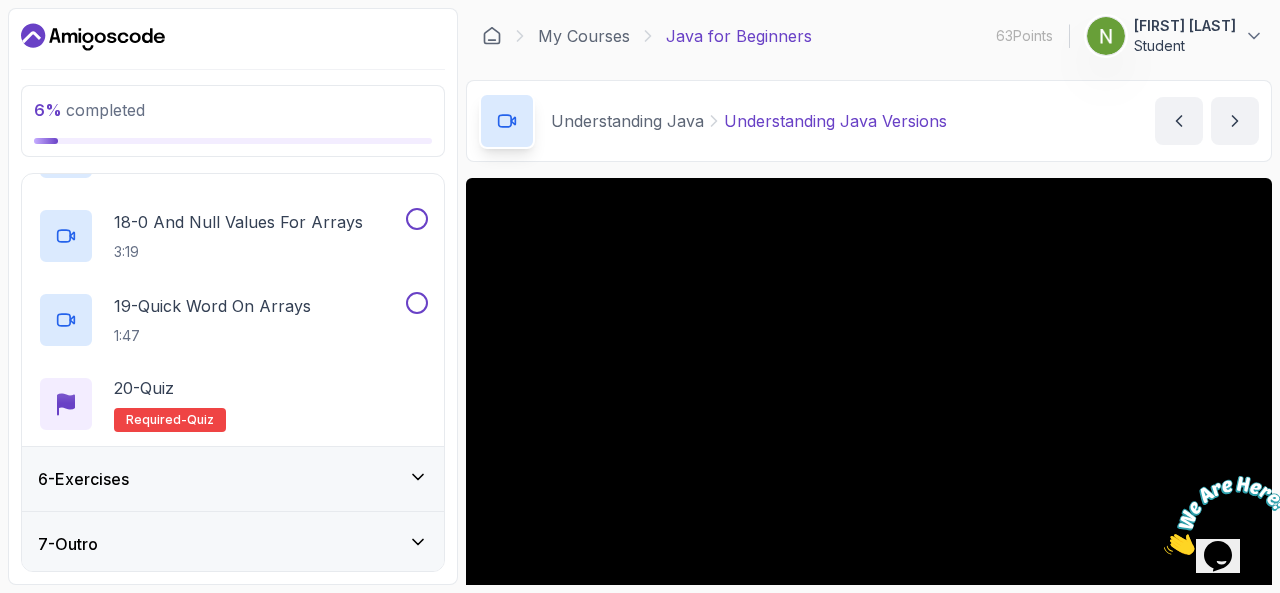 click 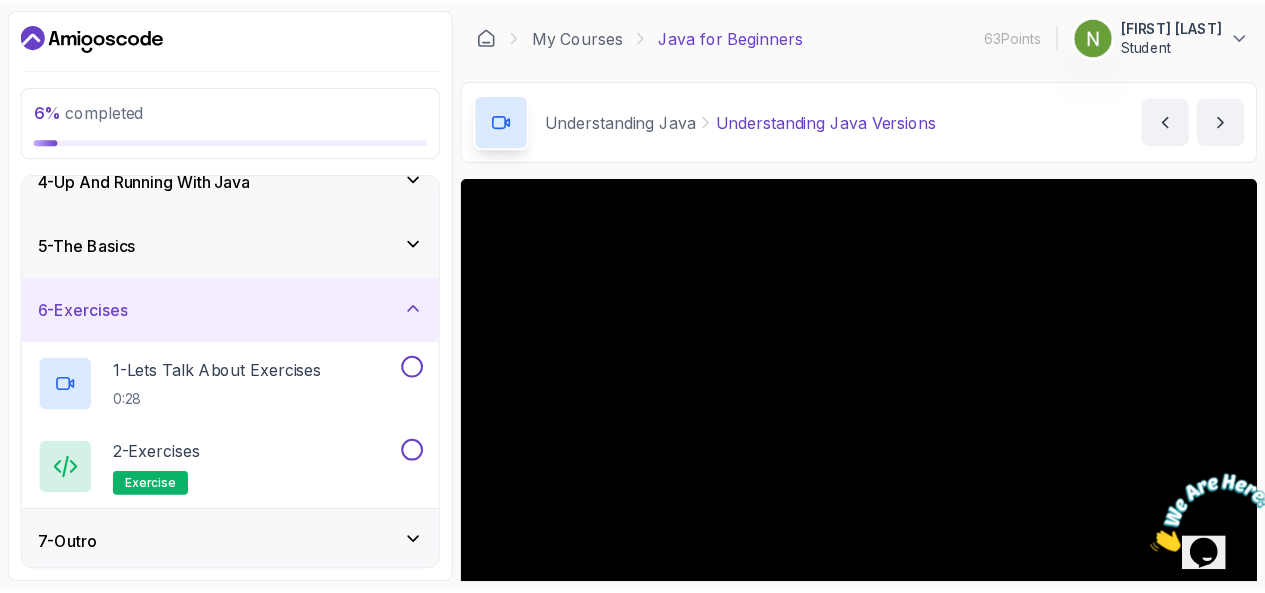 scroll, scrollTop: 0, scrollLeft: 0, axis: both 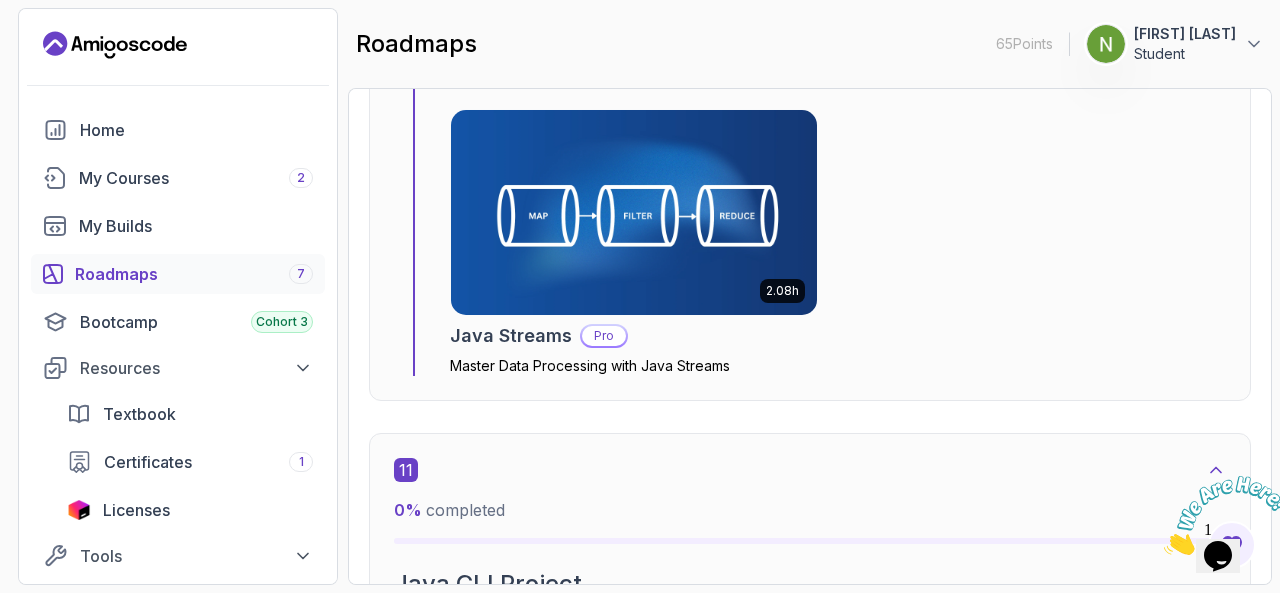 click at bounding box center (634, 212) 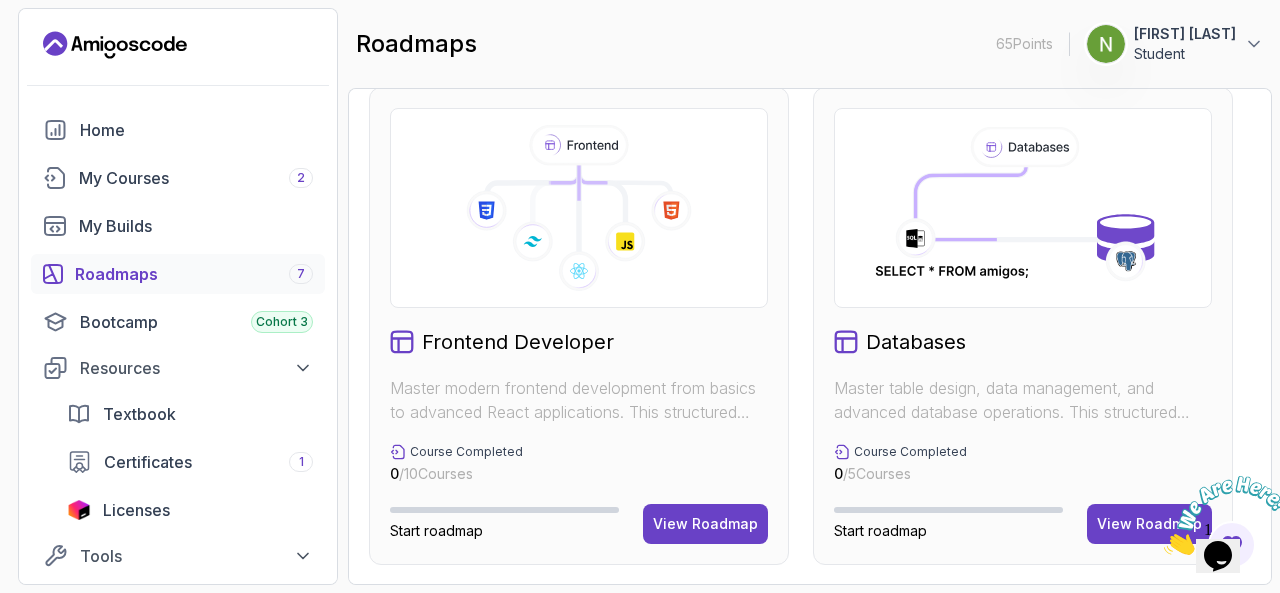 scroll, scrollTop: 634, scrollLeft: 0, axis: vertical 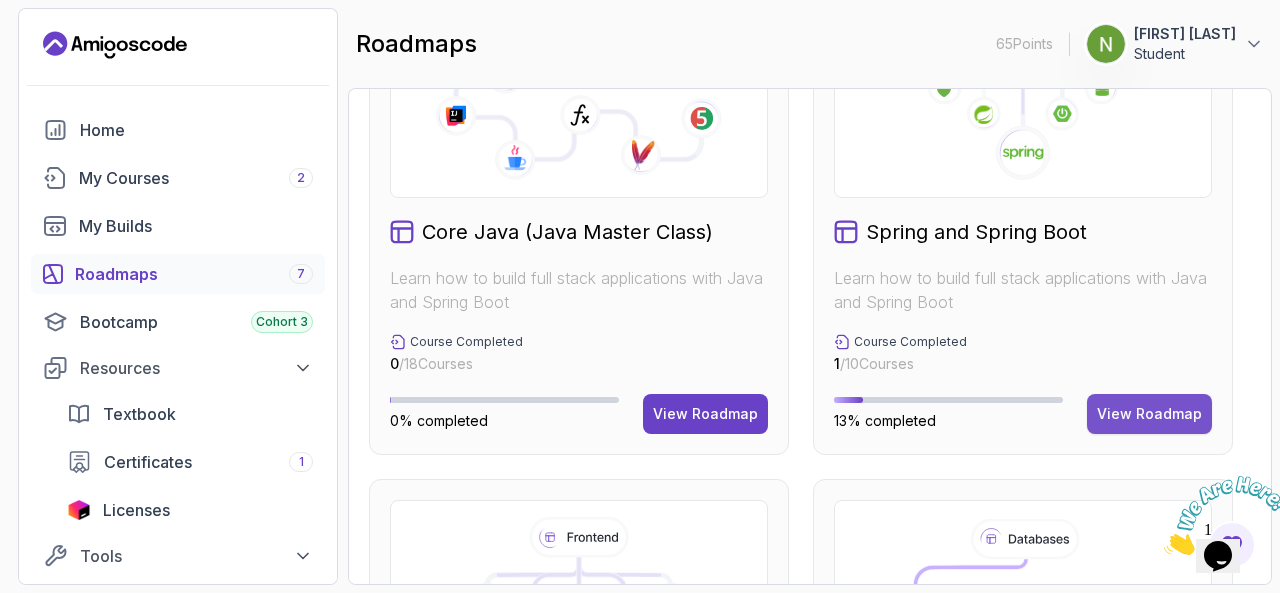 click on "View Roadmap" at bounding box center [1149, 414] 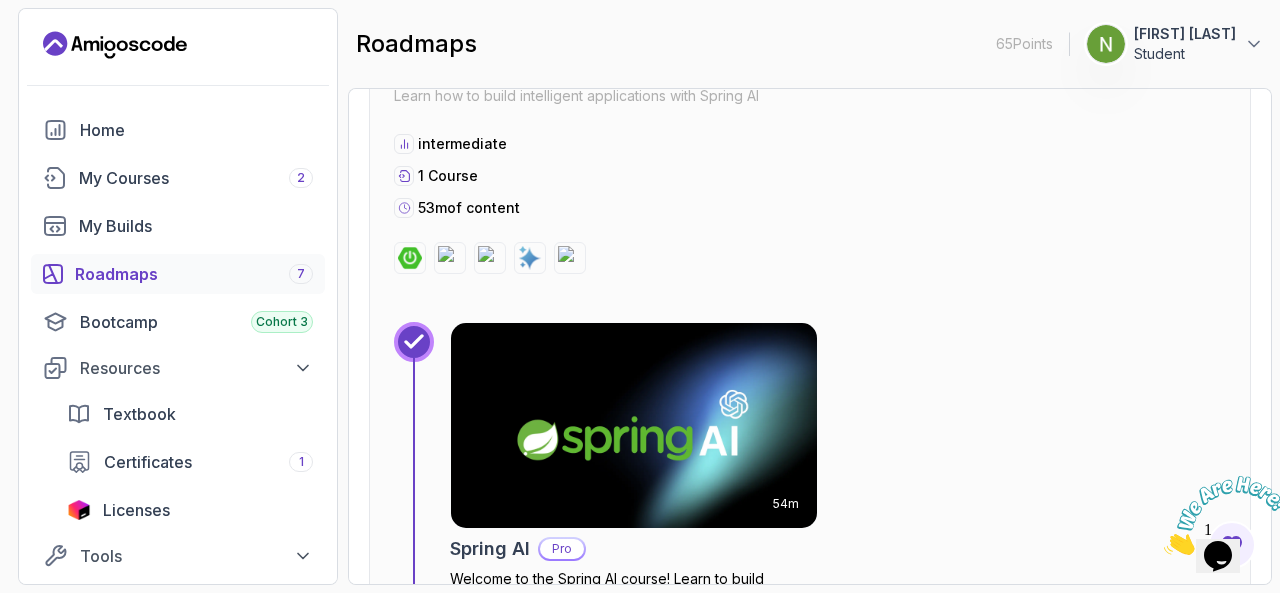 scroll, scrollTop: 3816, scrollLeft: 0, axis: vertical 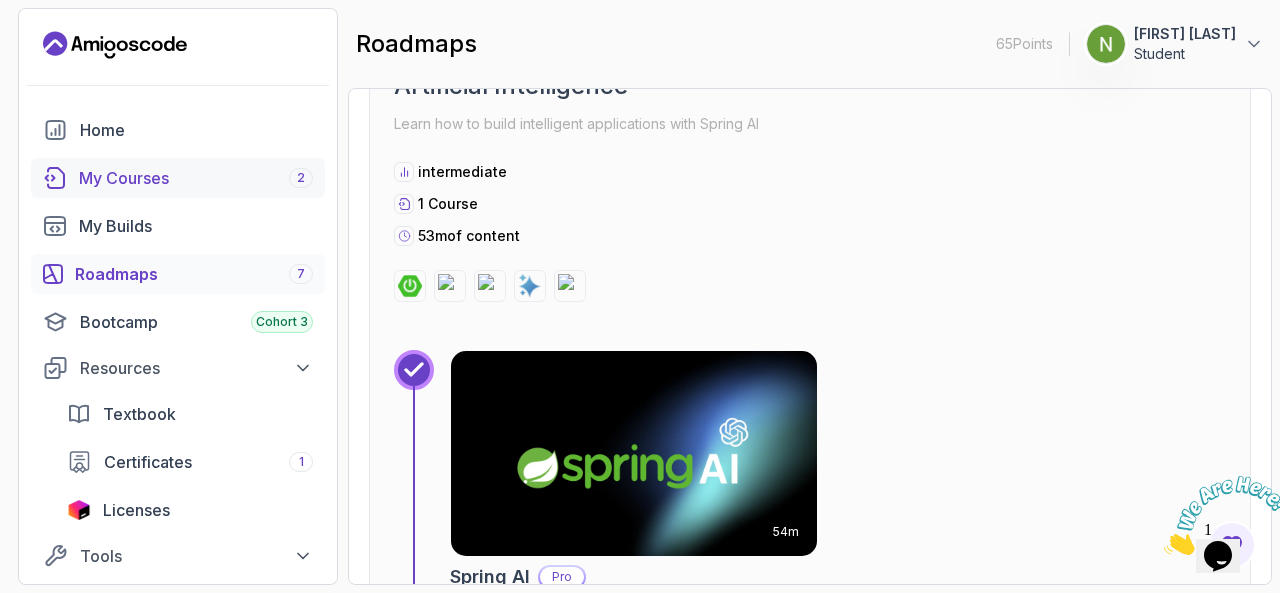 click on "My Courses 2" at bounding box center (196, 178) 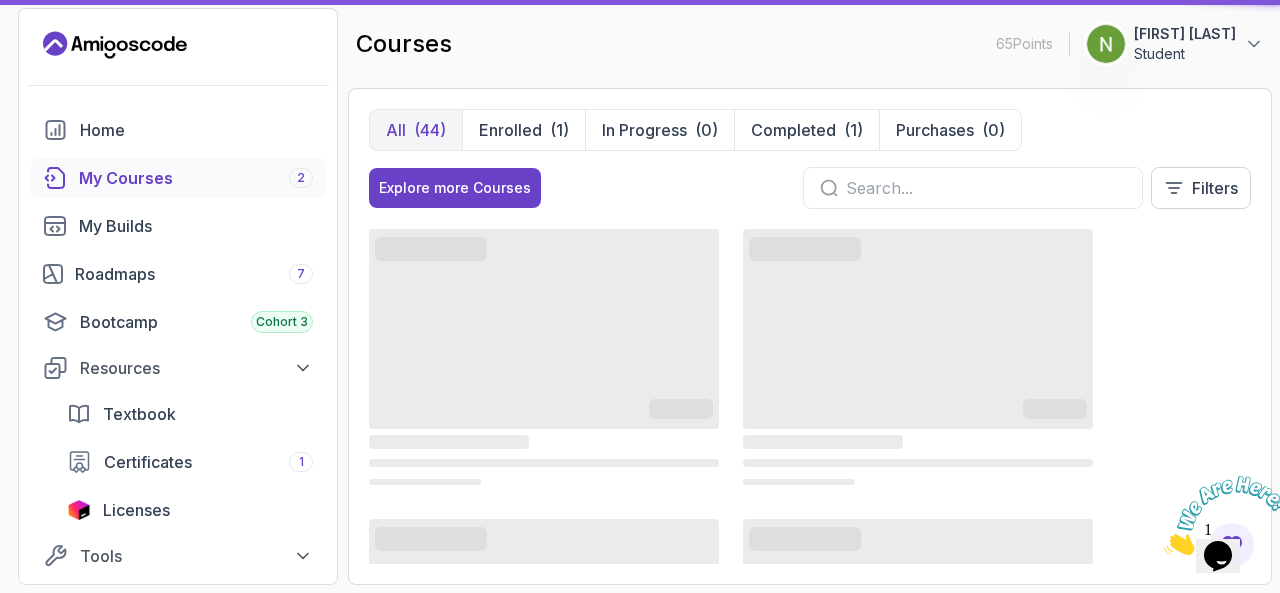 scroll, scrollTop: 0, scrollLeft: 0, axis: both 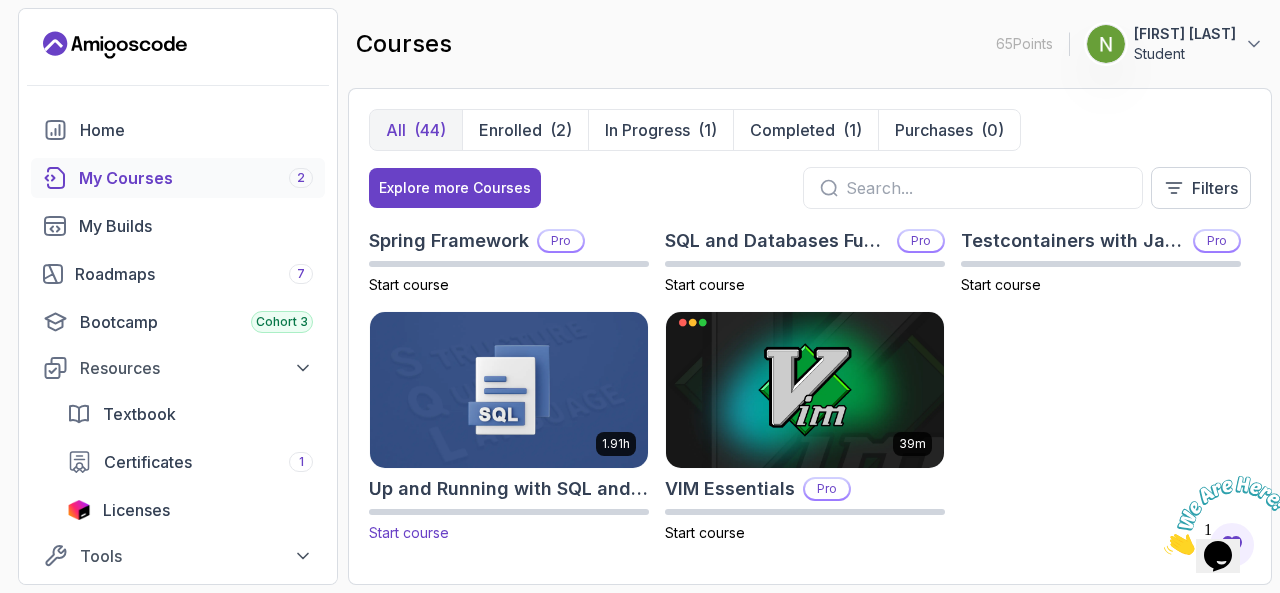click at bounding box center [509, 389] 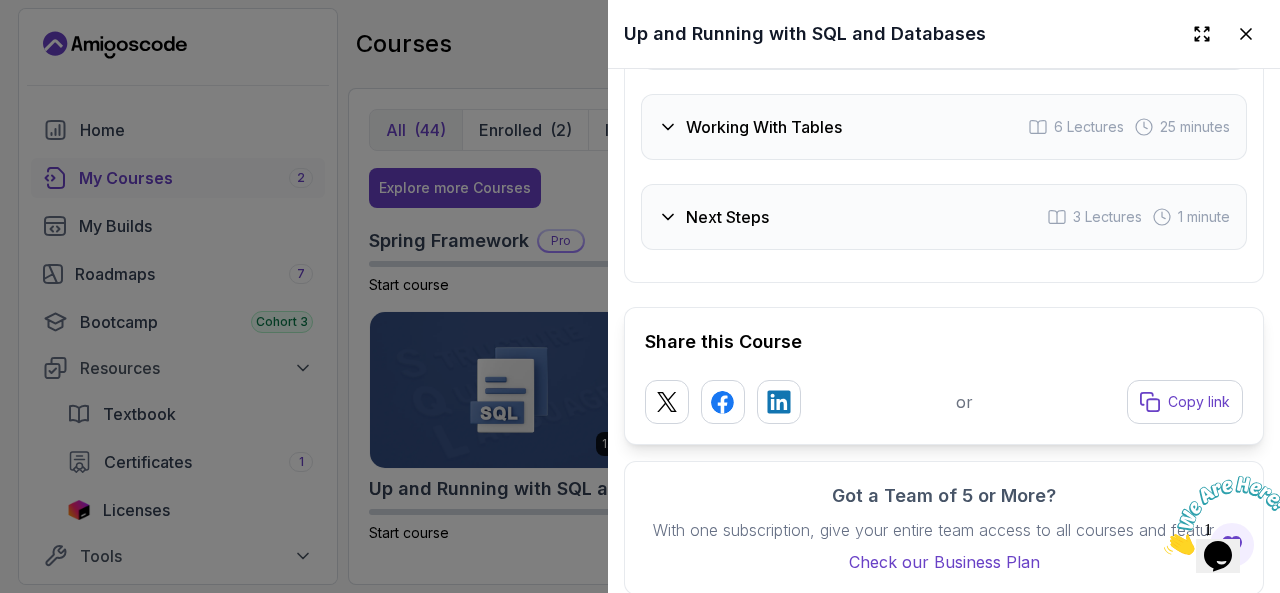 scroll, scrollTop: 3617, scrollLeft: 0, axis: vertical 